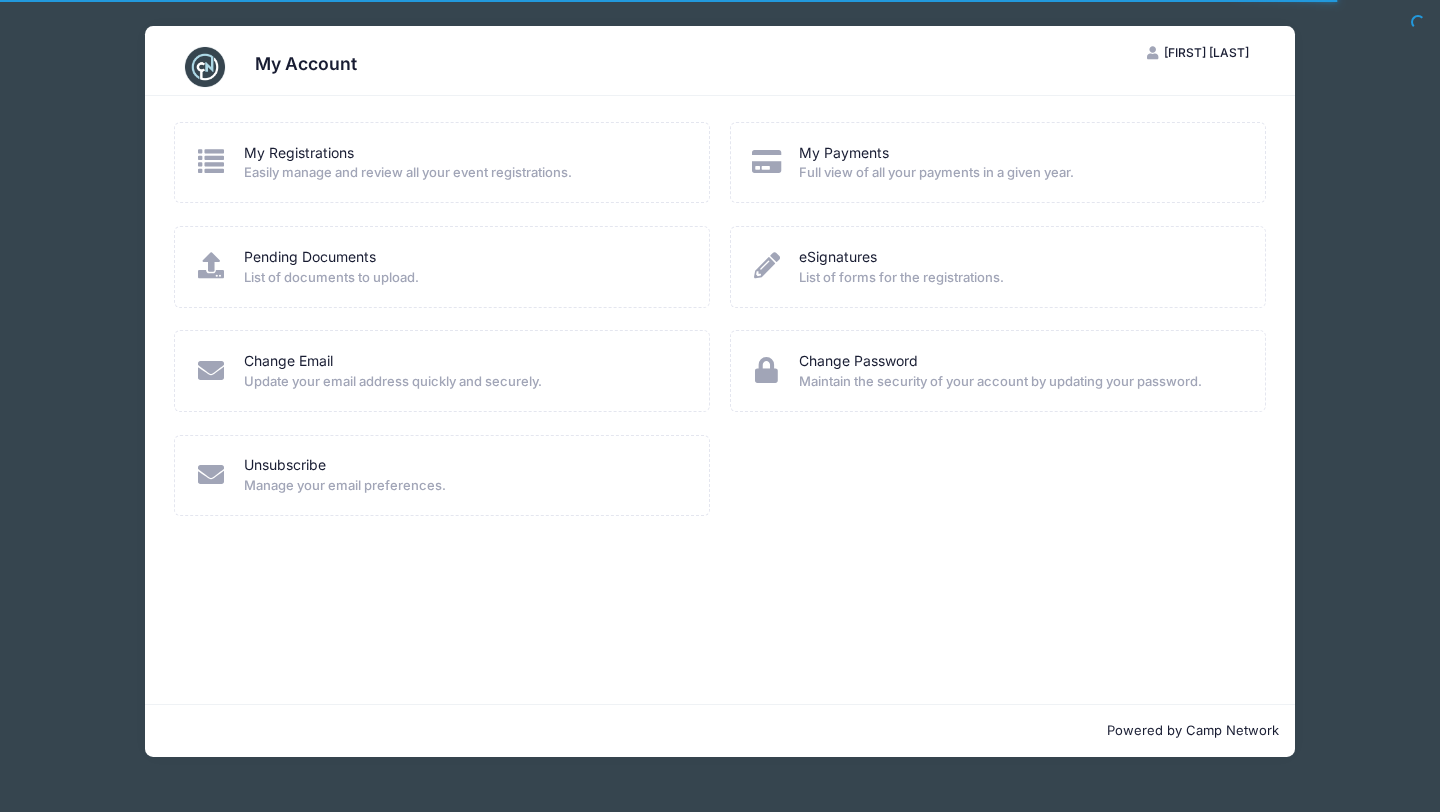 scroll, scrollTop: 0, scrollLeft: 0, axis: both 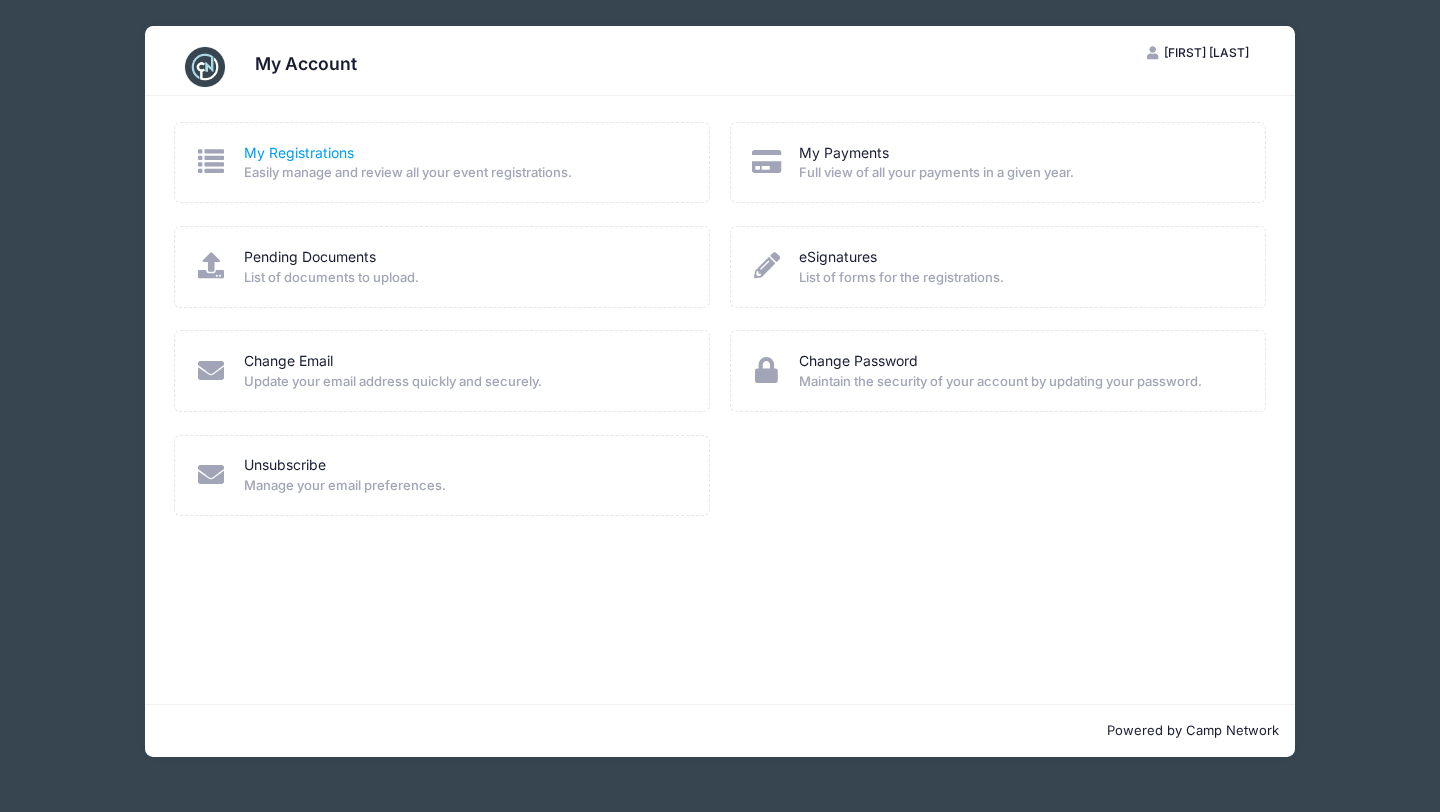 click on "My Registrations" at bounding box center [299, 153] 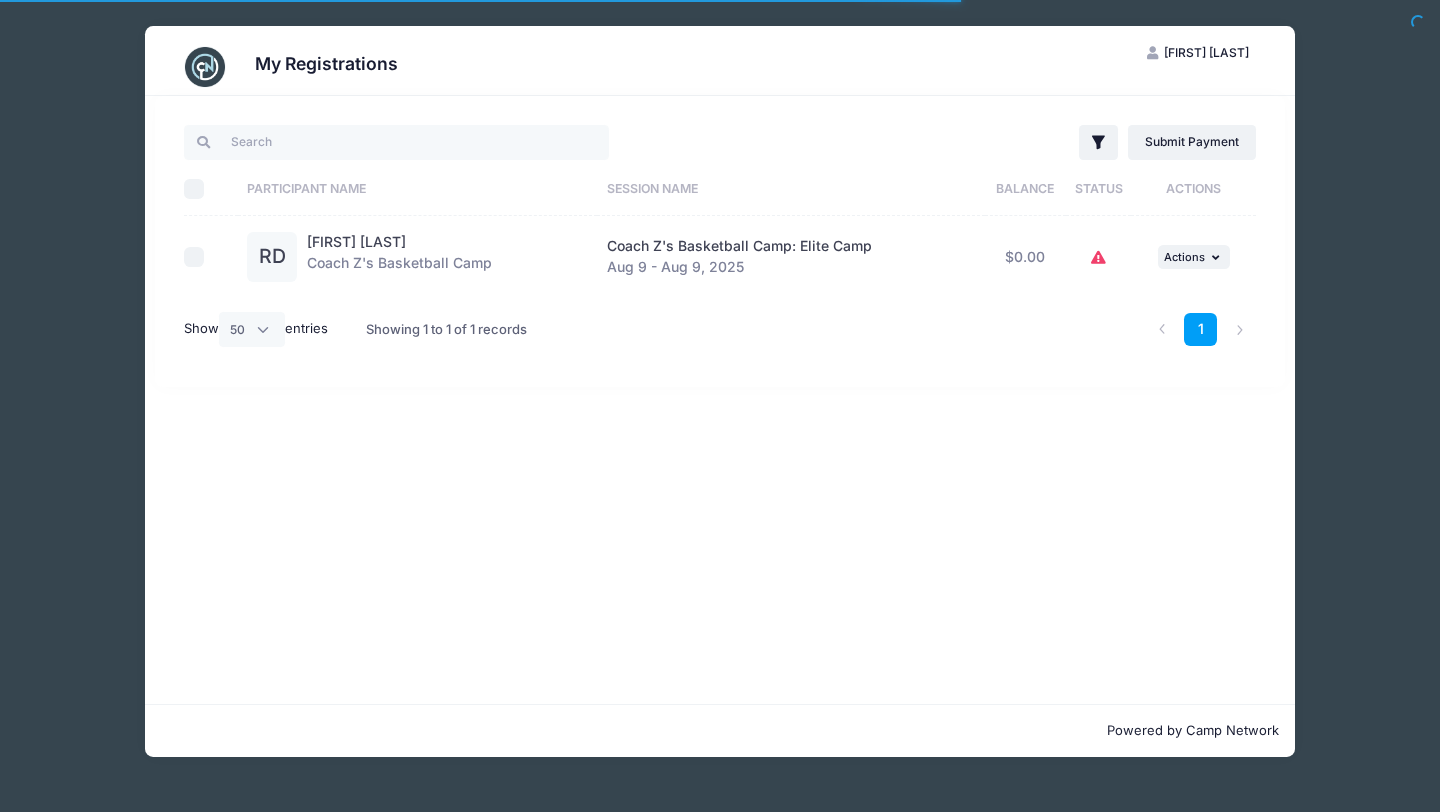 select on "50" 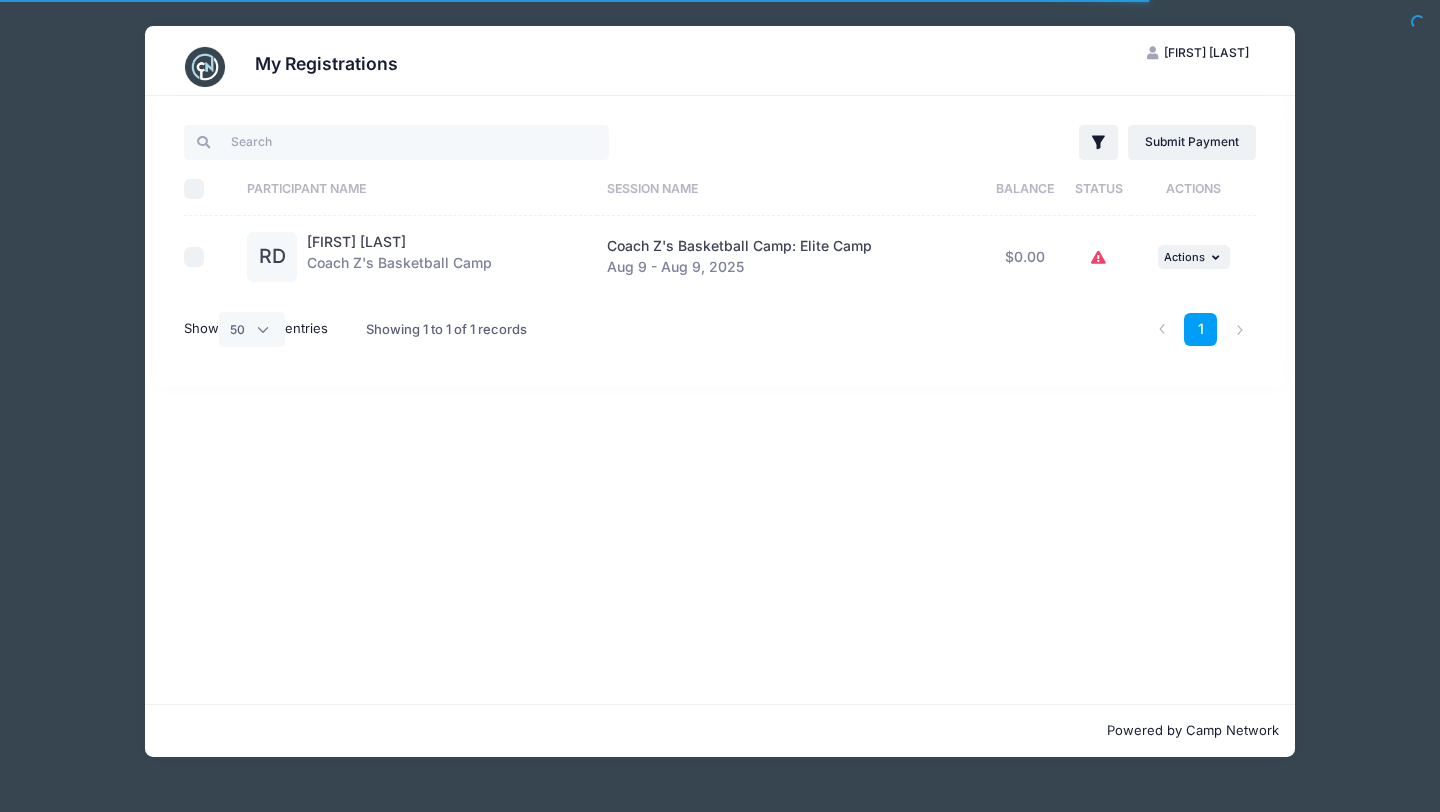 scroll, scrollTop: 0, scrollLeft: 0, axis: both 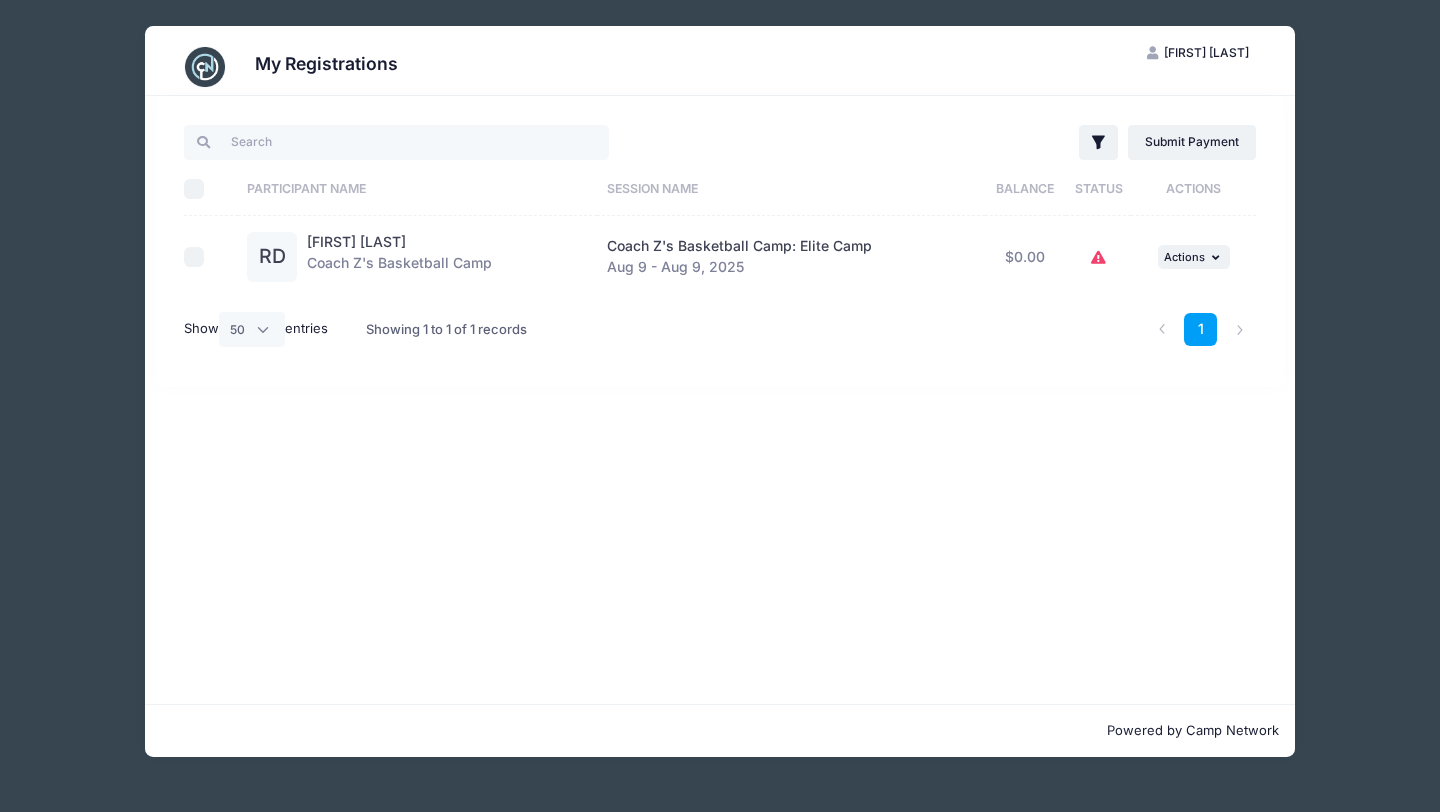 click at bounding box center [1099, 258] 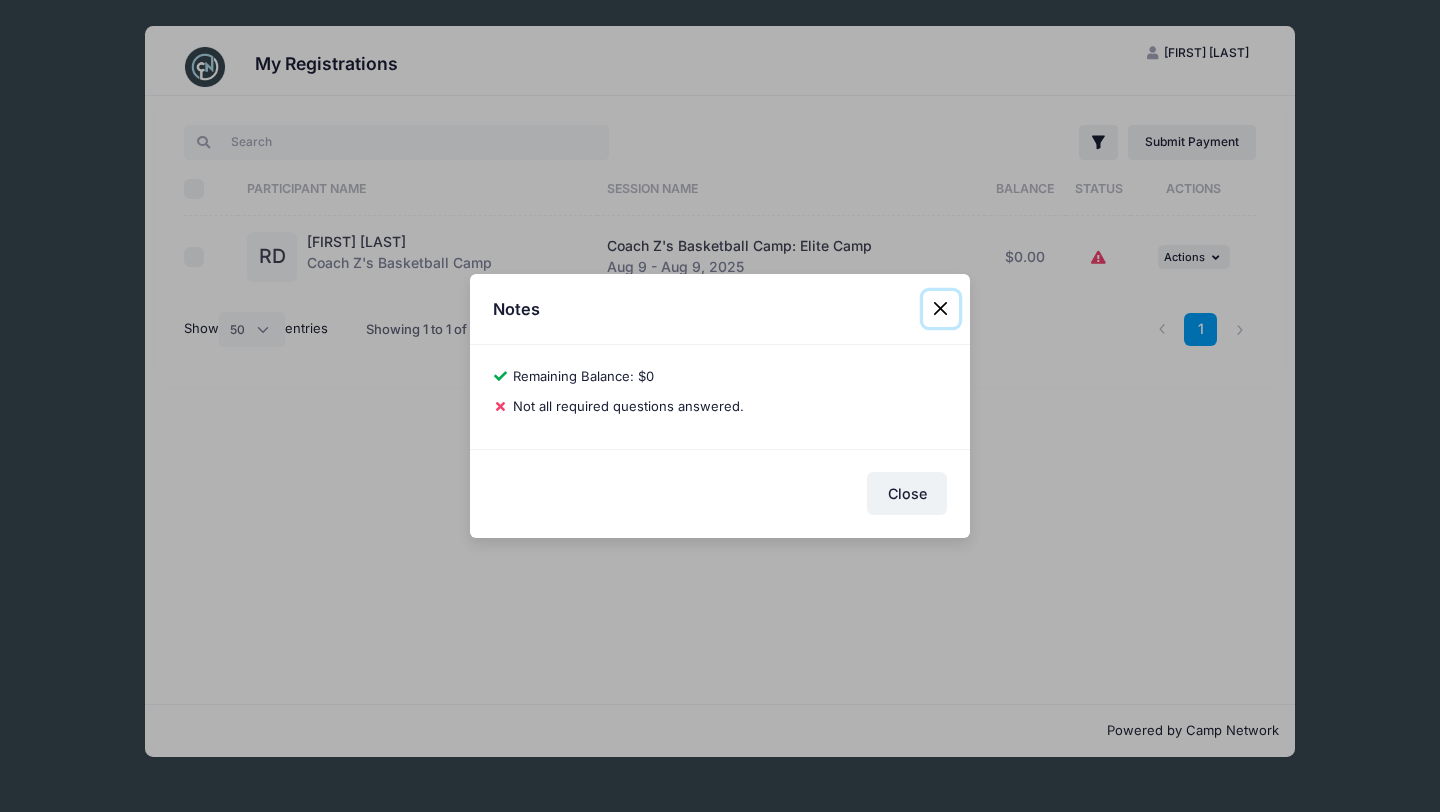 click at bounding box center (941, 309) 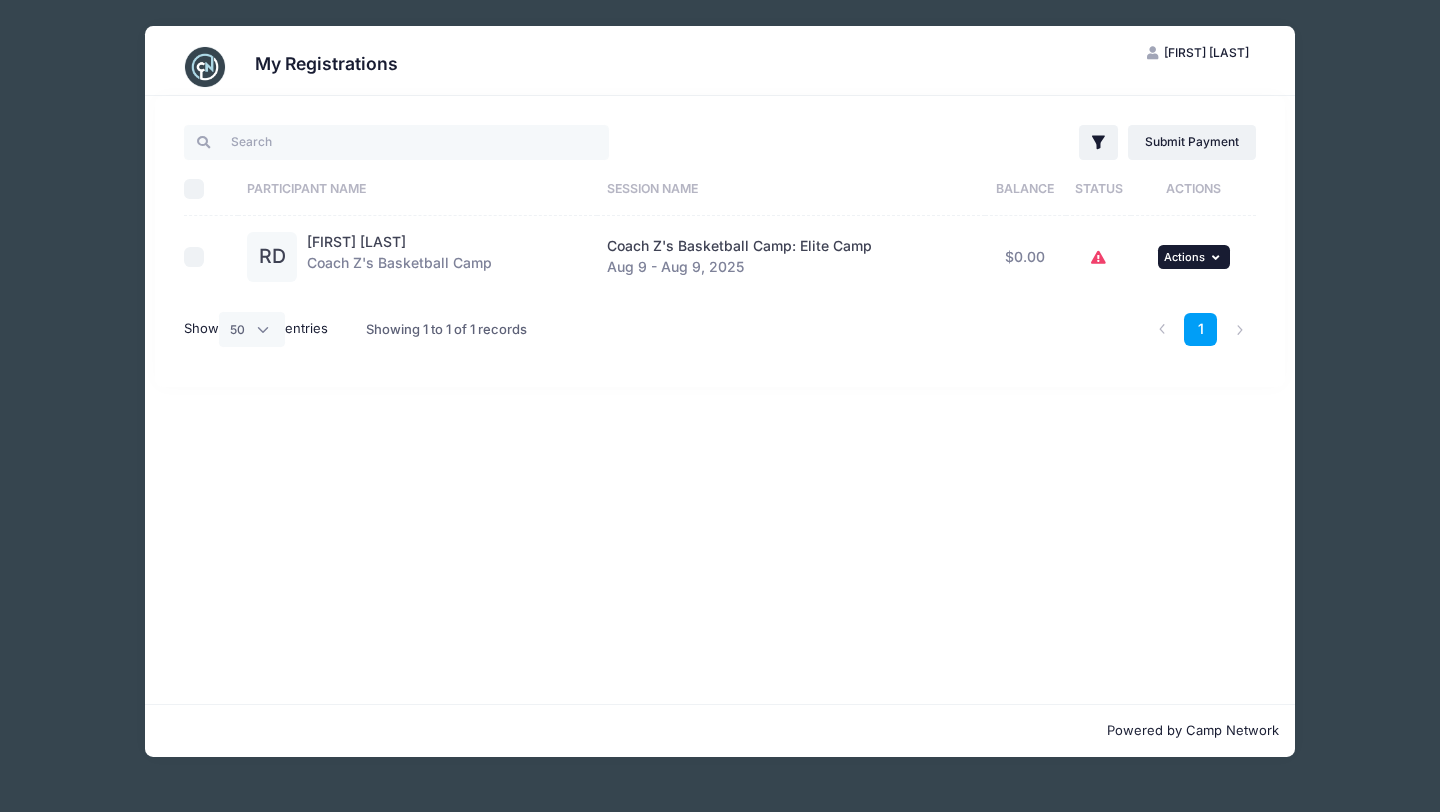 click on "Actions" at bounding box center [1184, 257] 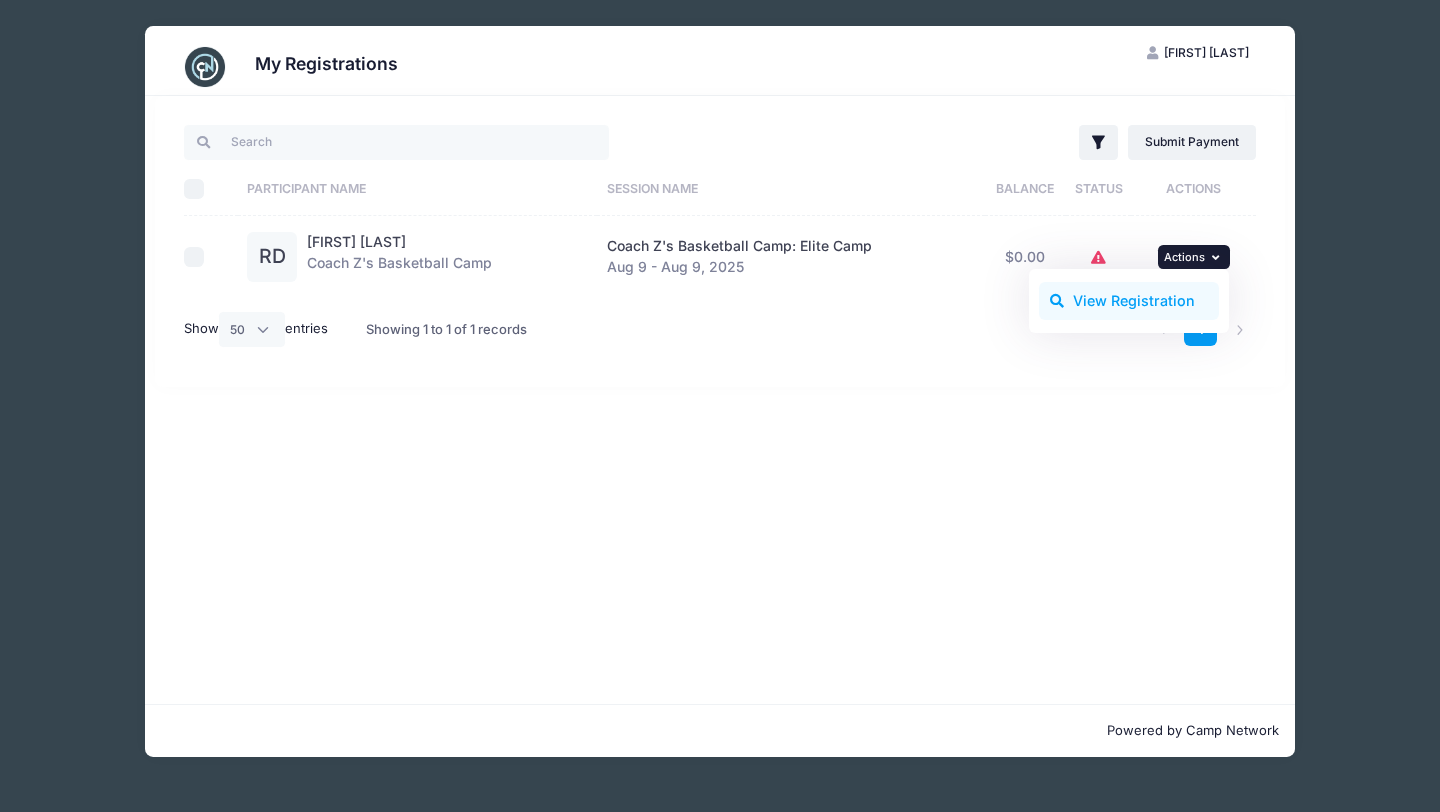 click on "View Registration" at bounding box center [1129, 301] 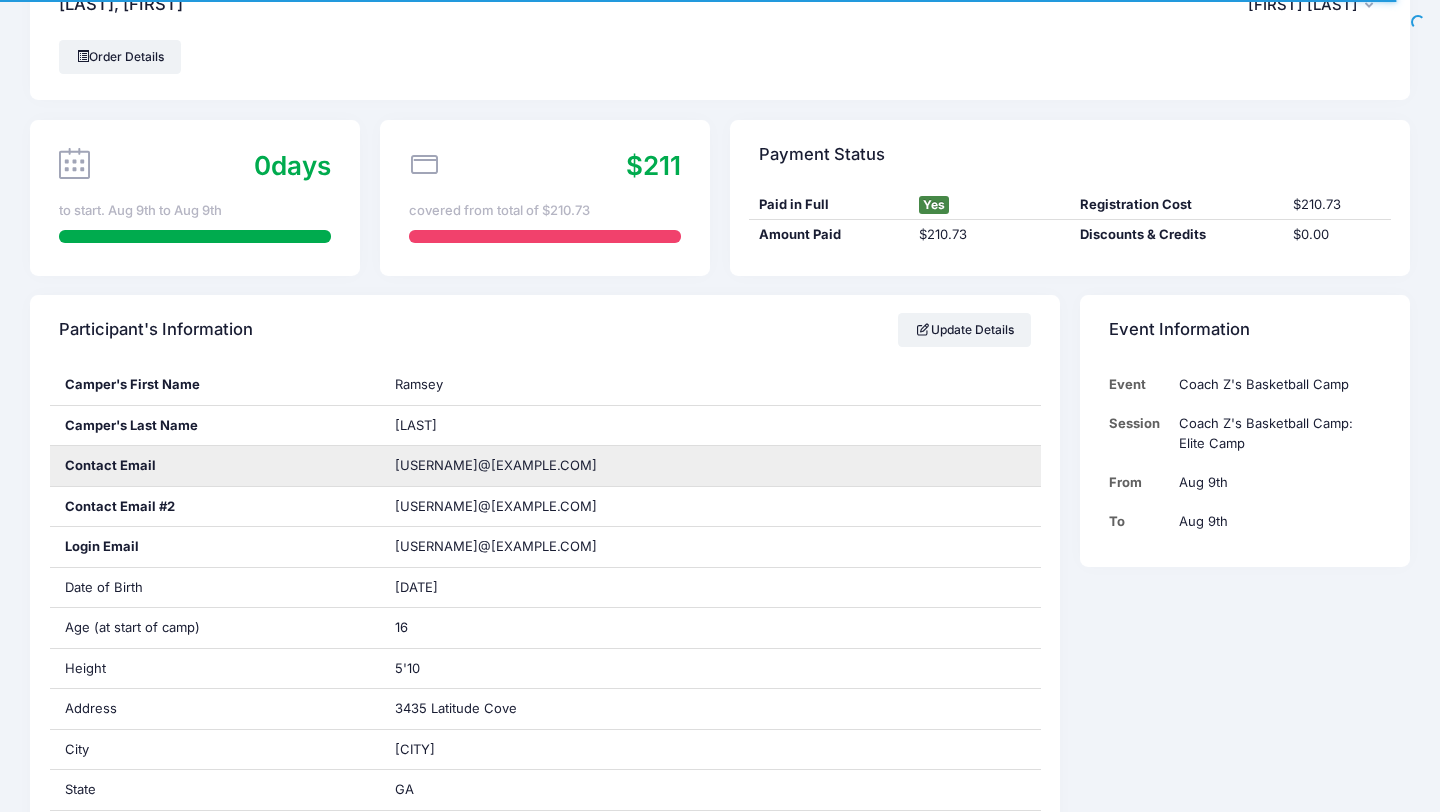 scroll, scrollTop: 61, scrollLeft: 0, axis: vertical 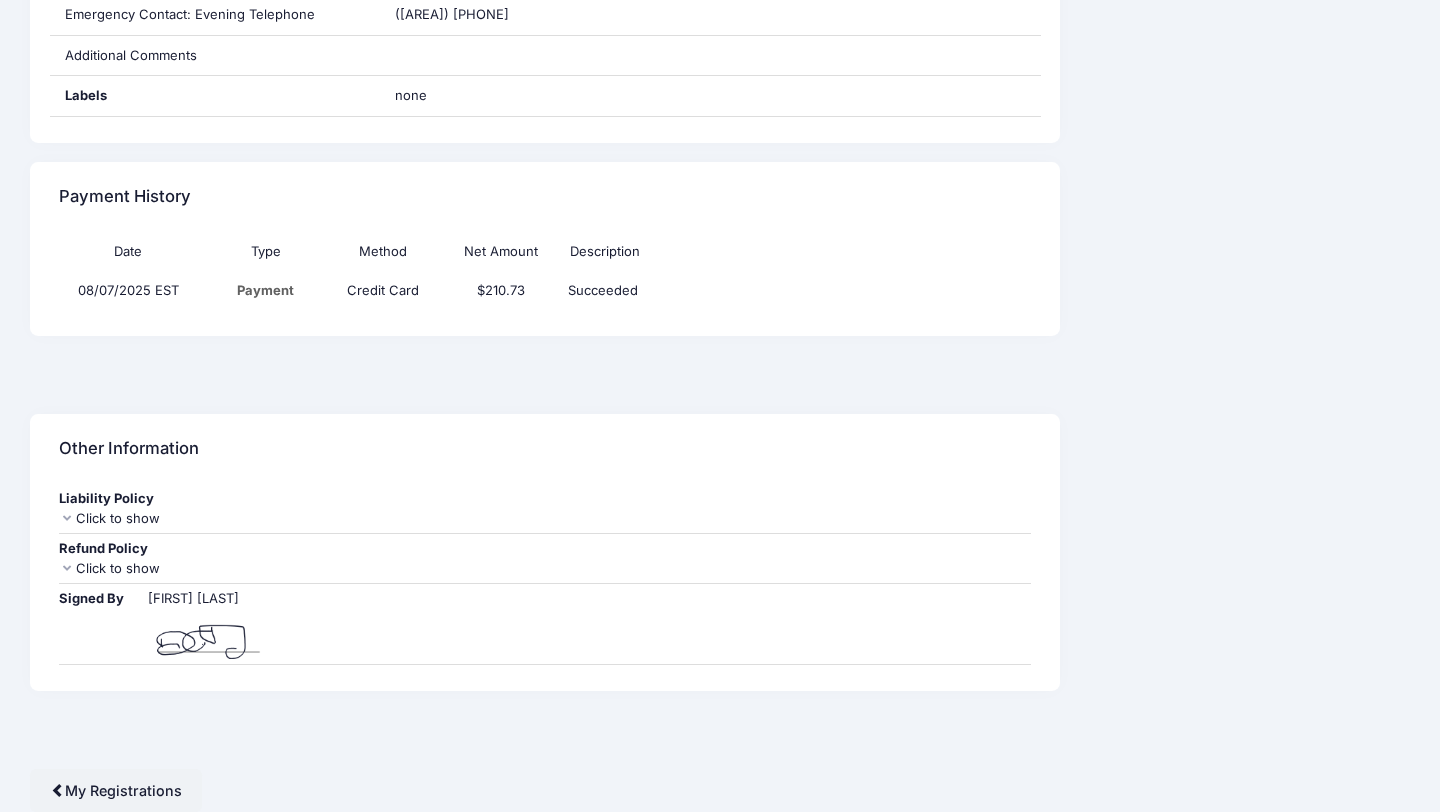 click at bounding box center [67, 568] 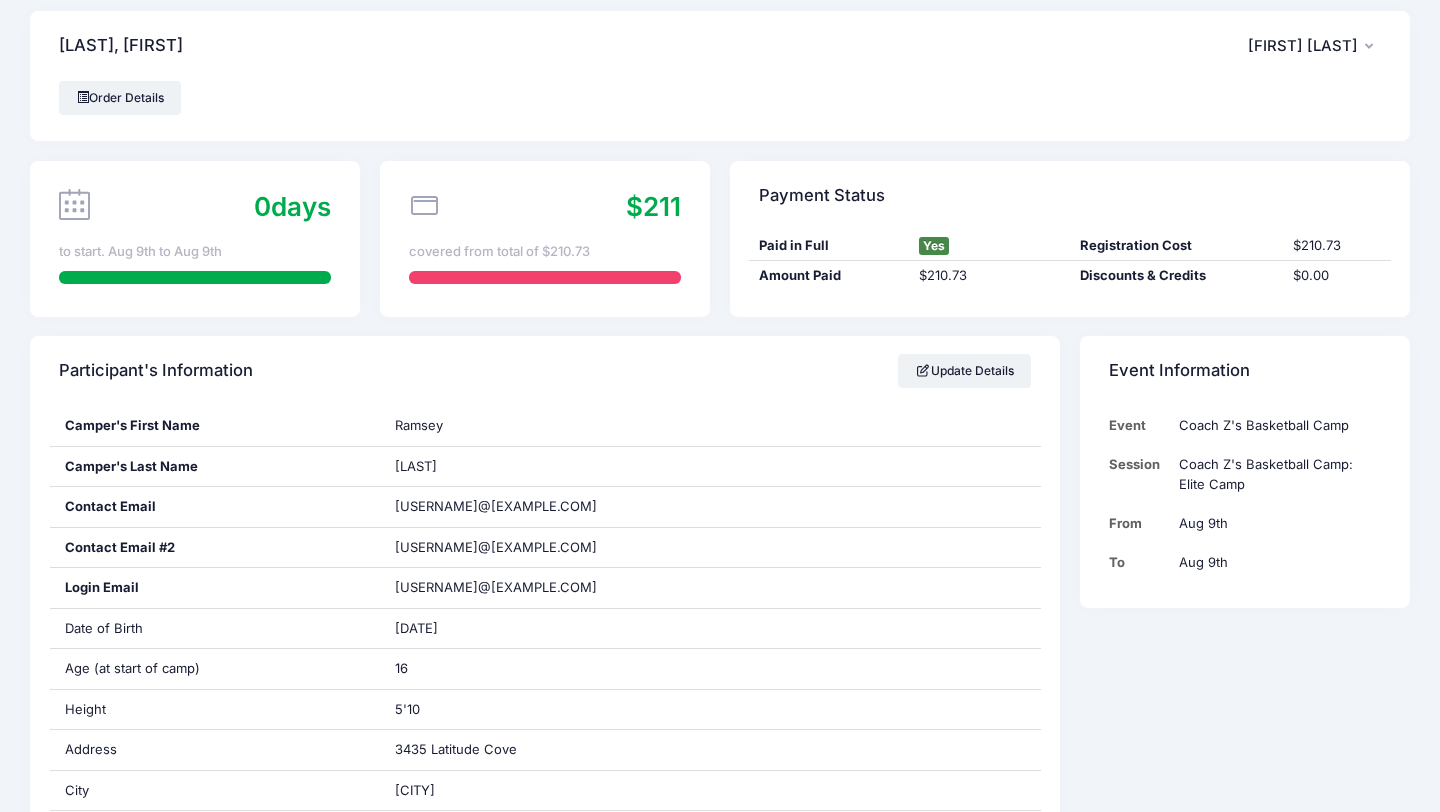 scroll, scrollTop: 0, scrollLeft: 0, axis: both 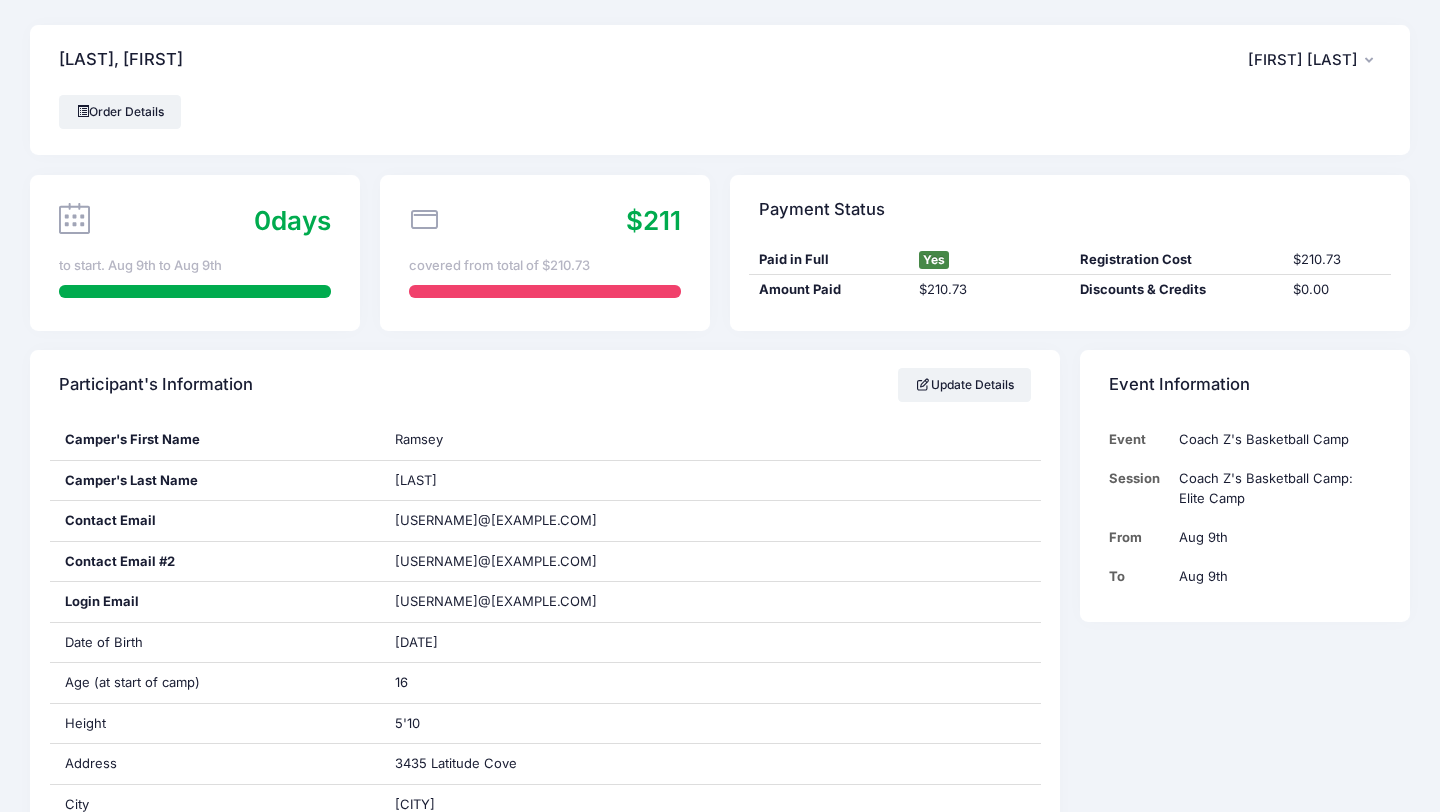 click on "$210.73" at bounding box center (990, 290) 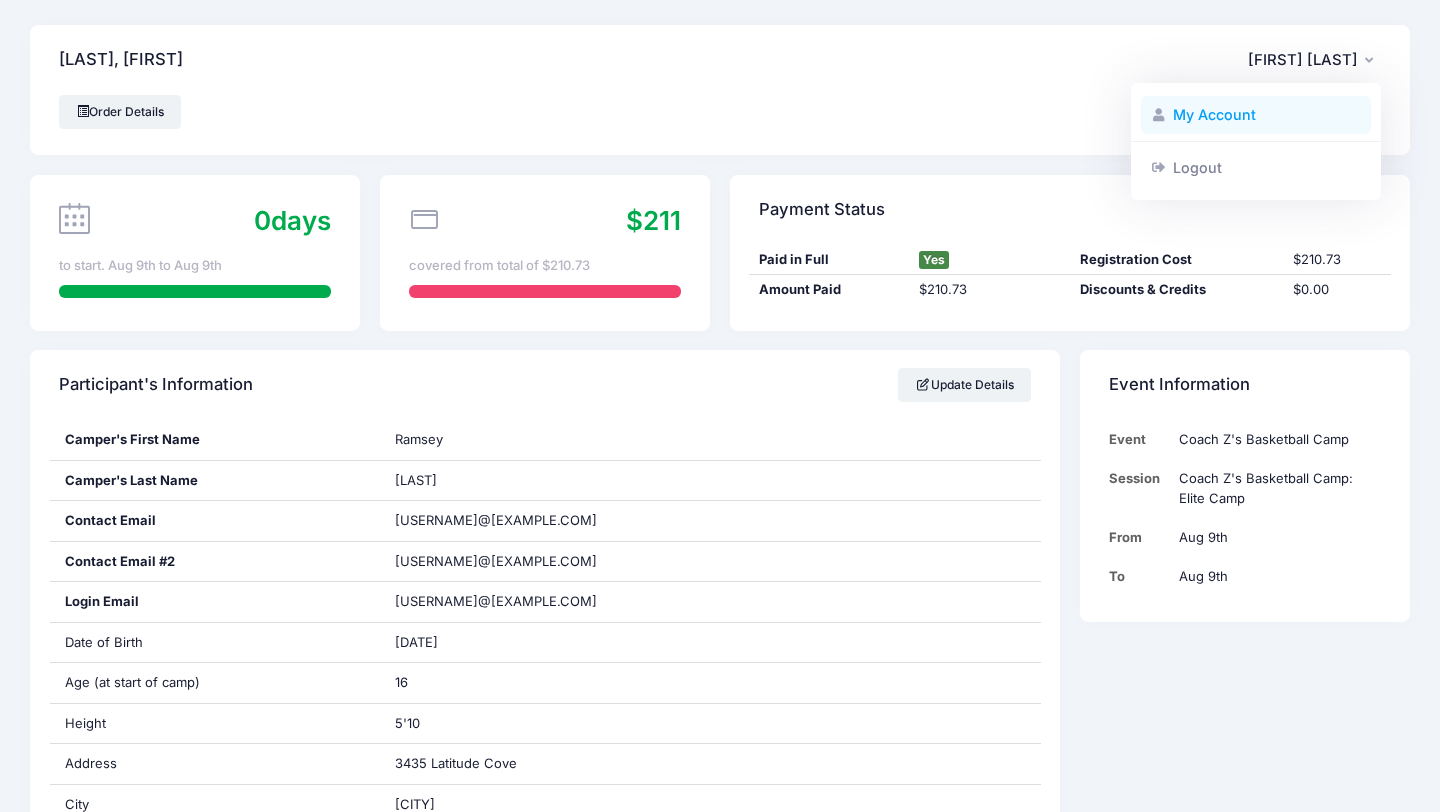 click on "My Account" at bounding box center (1256, 115) 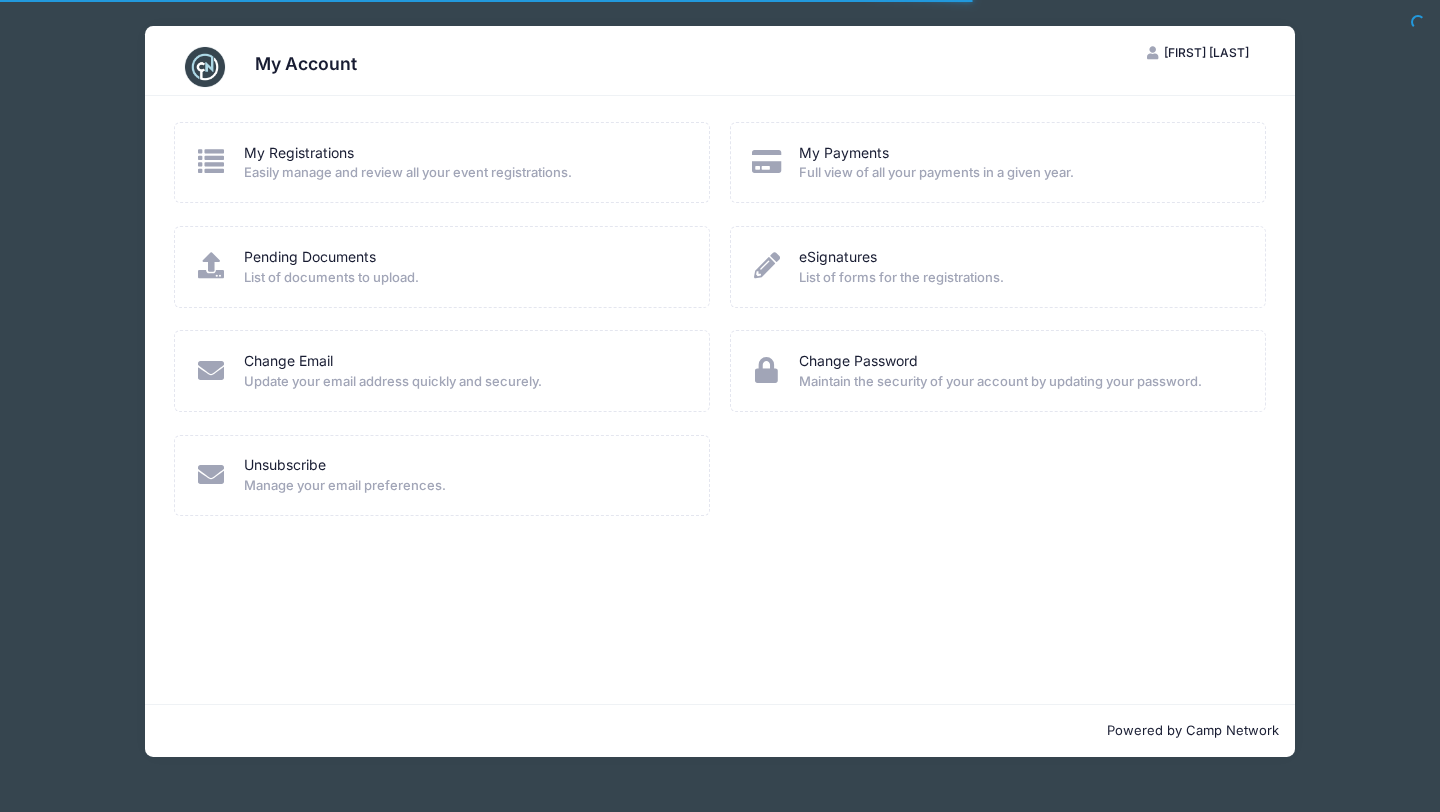 scroll, scrollTop: 0, scrollLeft: 0, axis: both 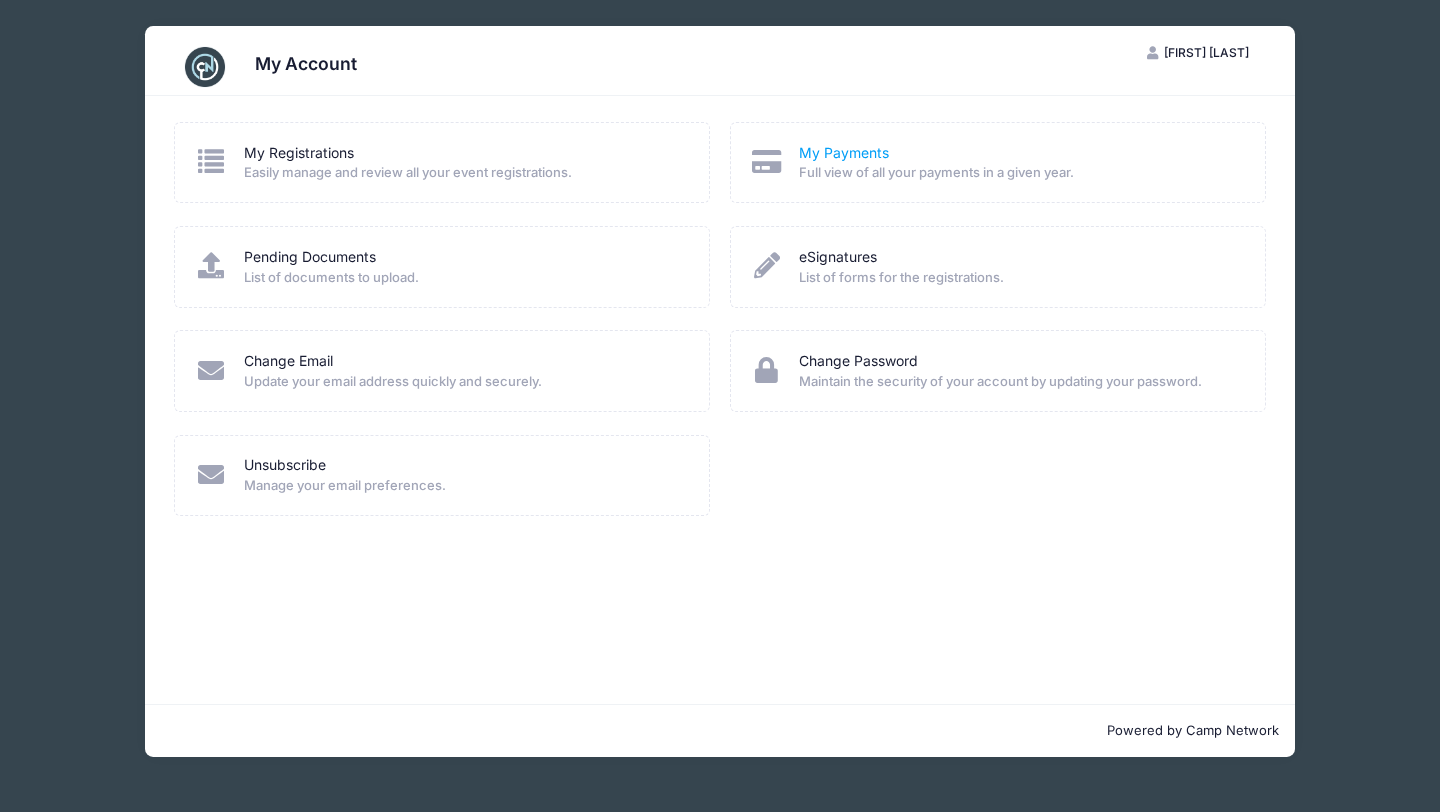 click on "My Payments" at bounding box center (844, 153) 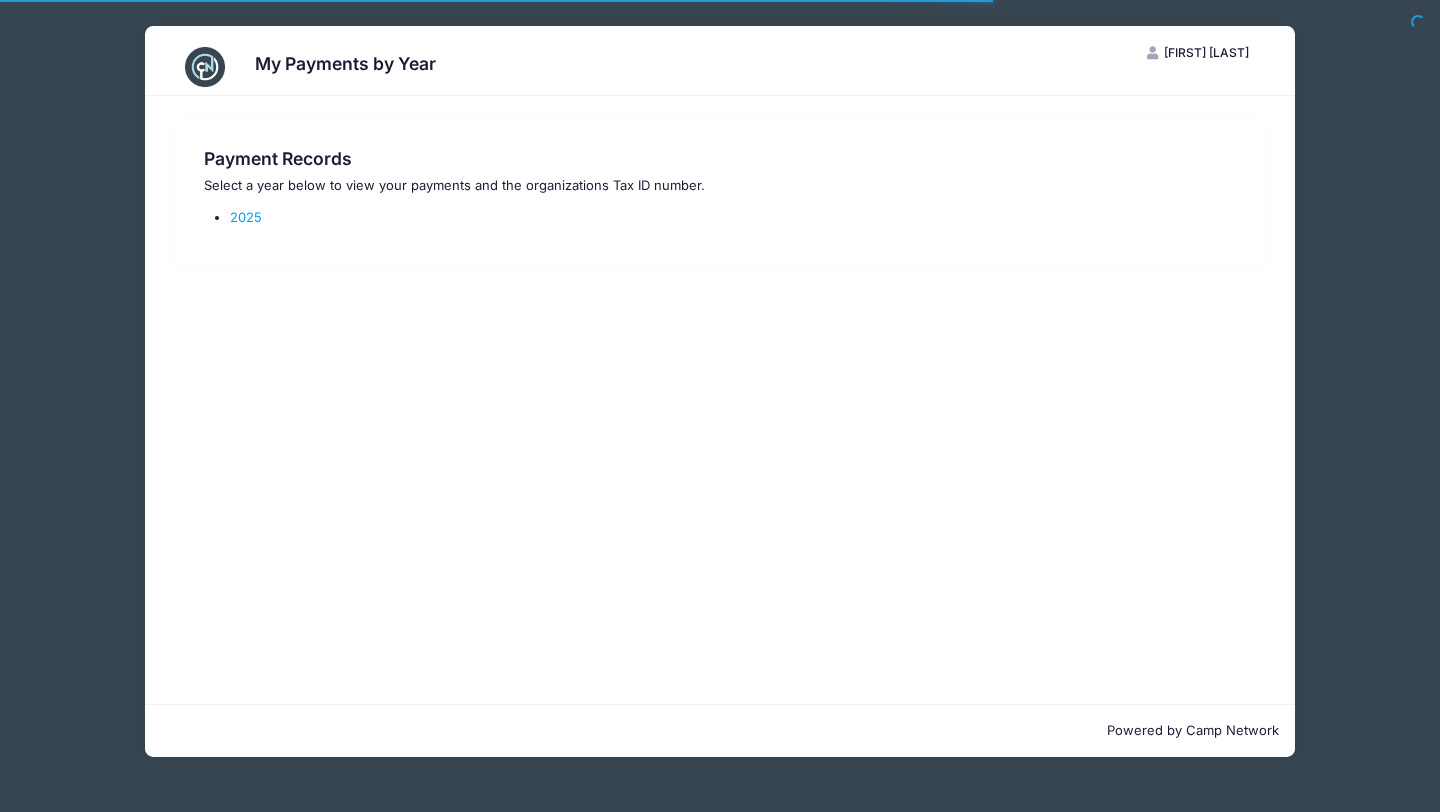 scroll, scrollTop: 0, scrollLeft: 0, axis: both 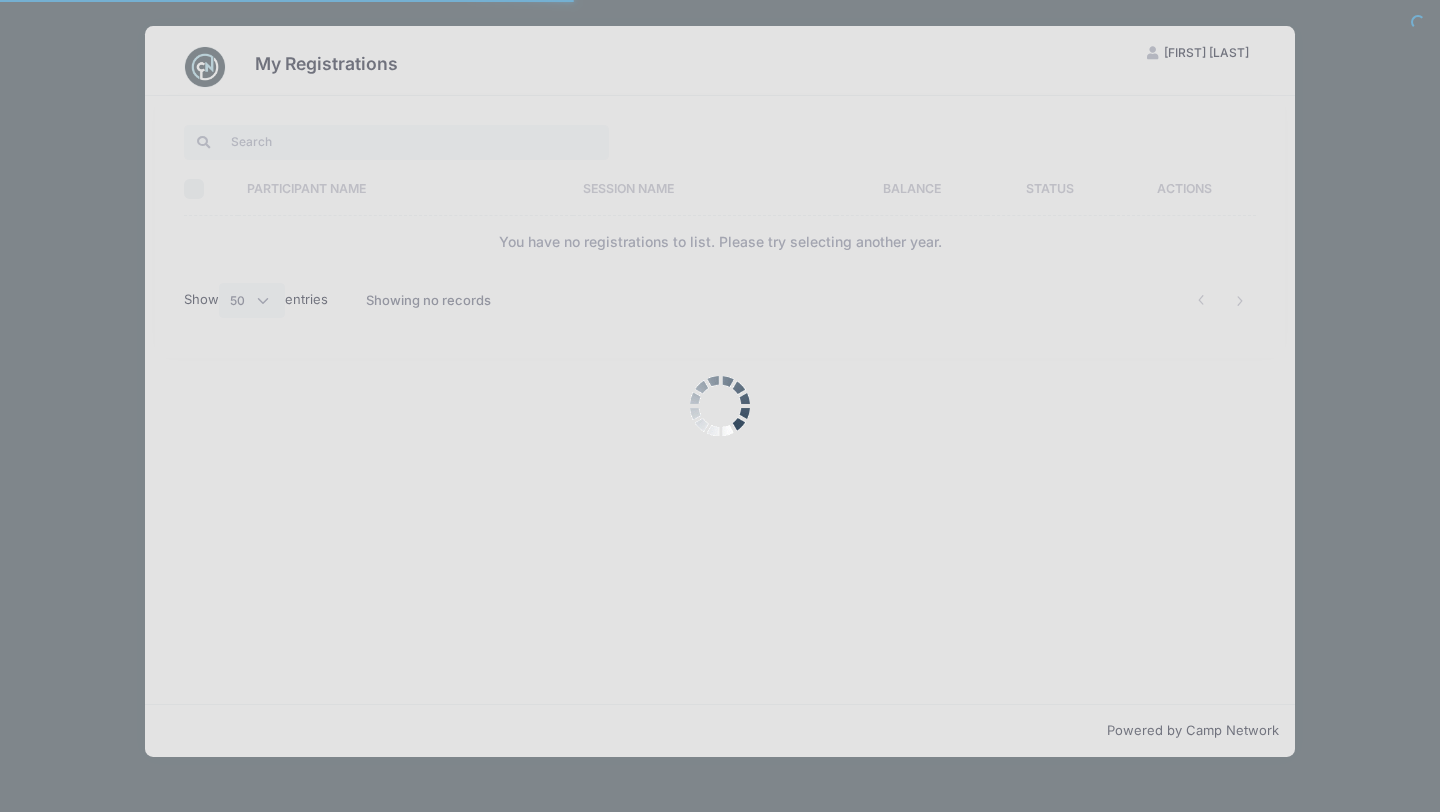 select on "50" 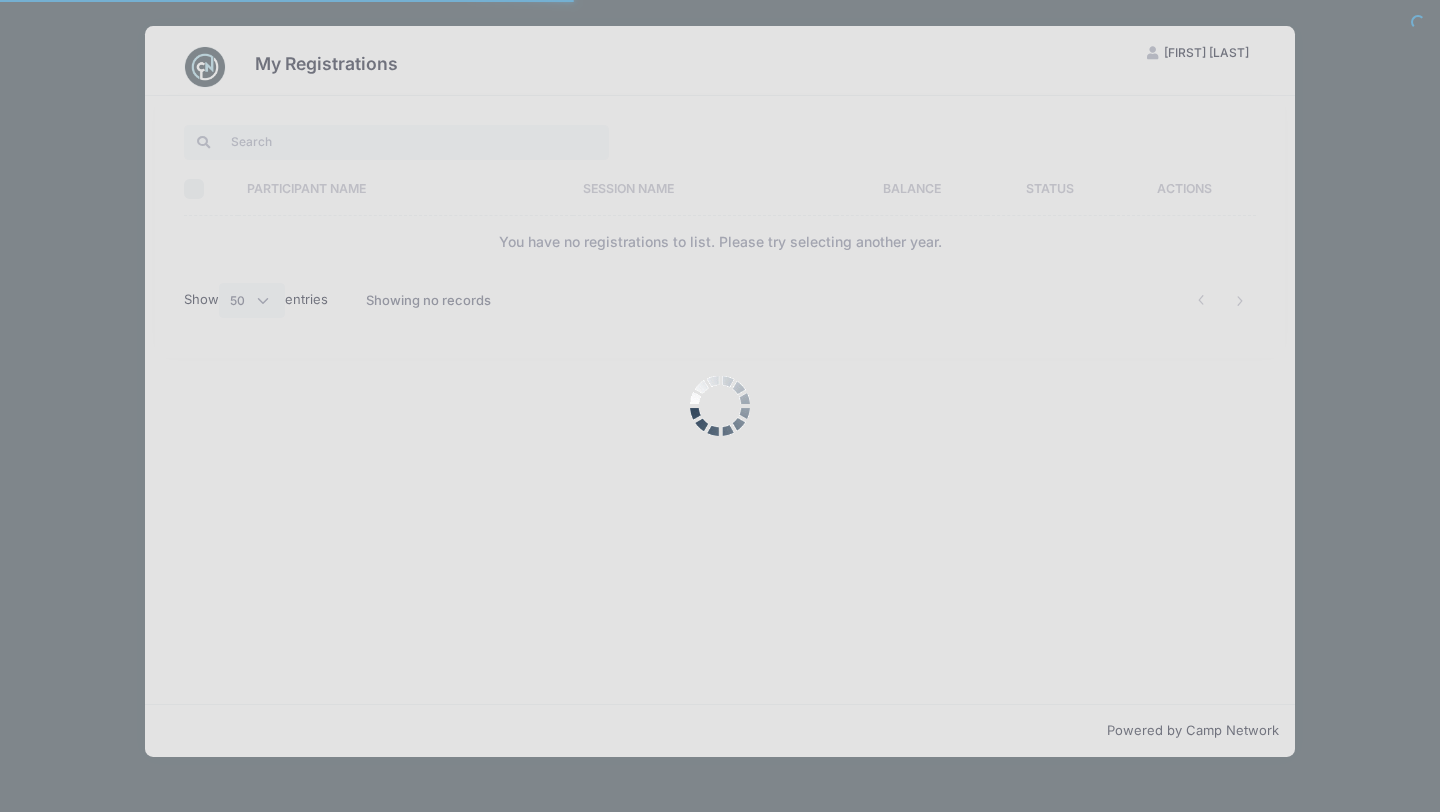 scroll, scrollTop: 0, scrollLeft: 0, axis: both 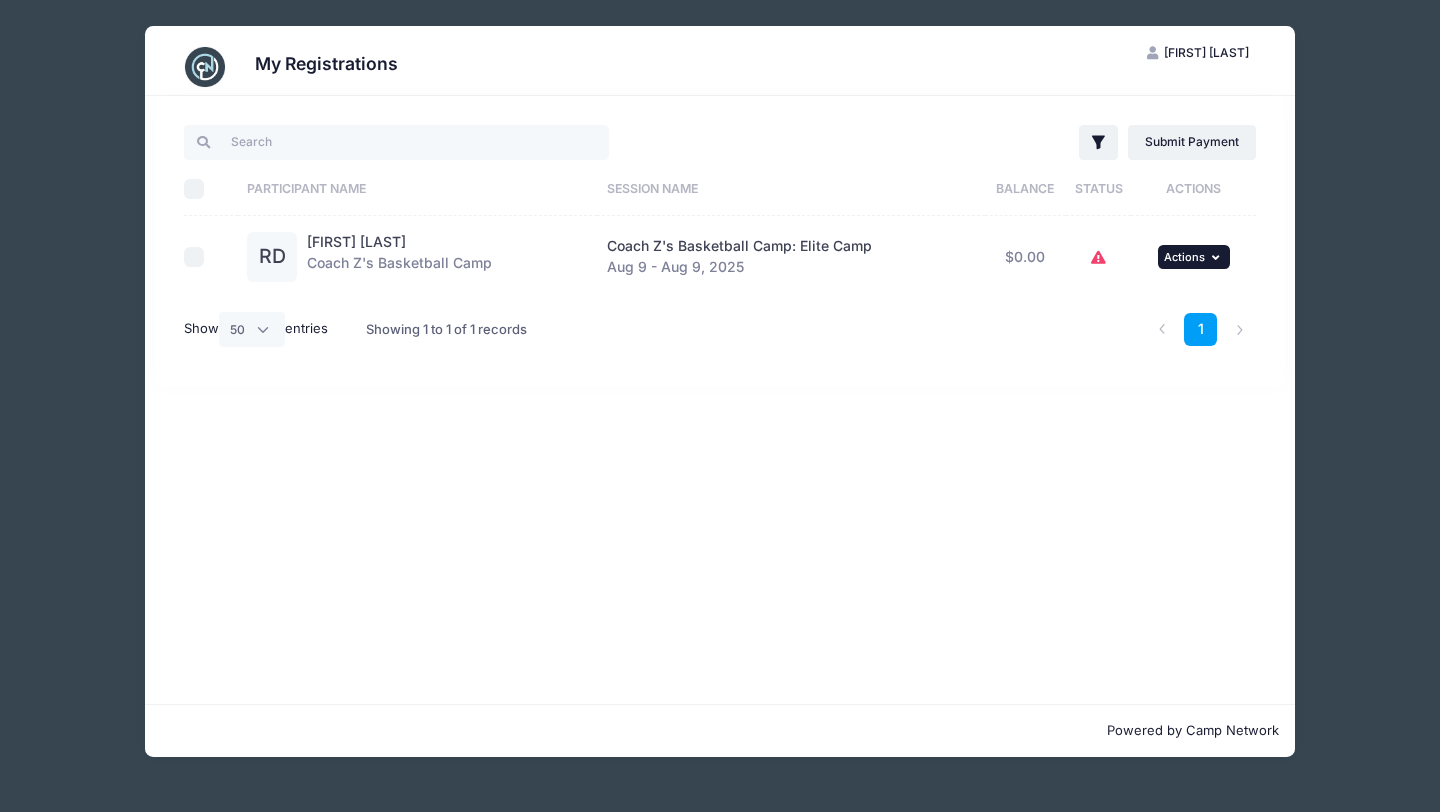 click on "Actions" at bounding box center (1184, 257) 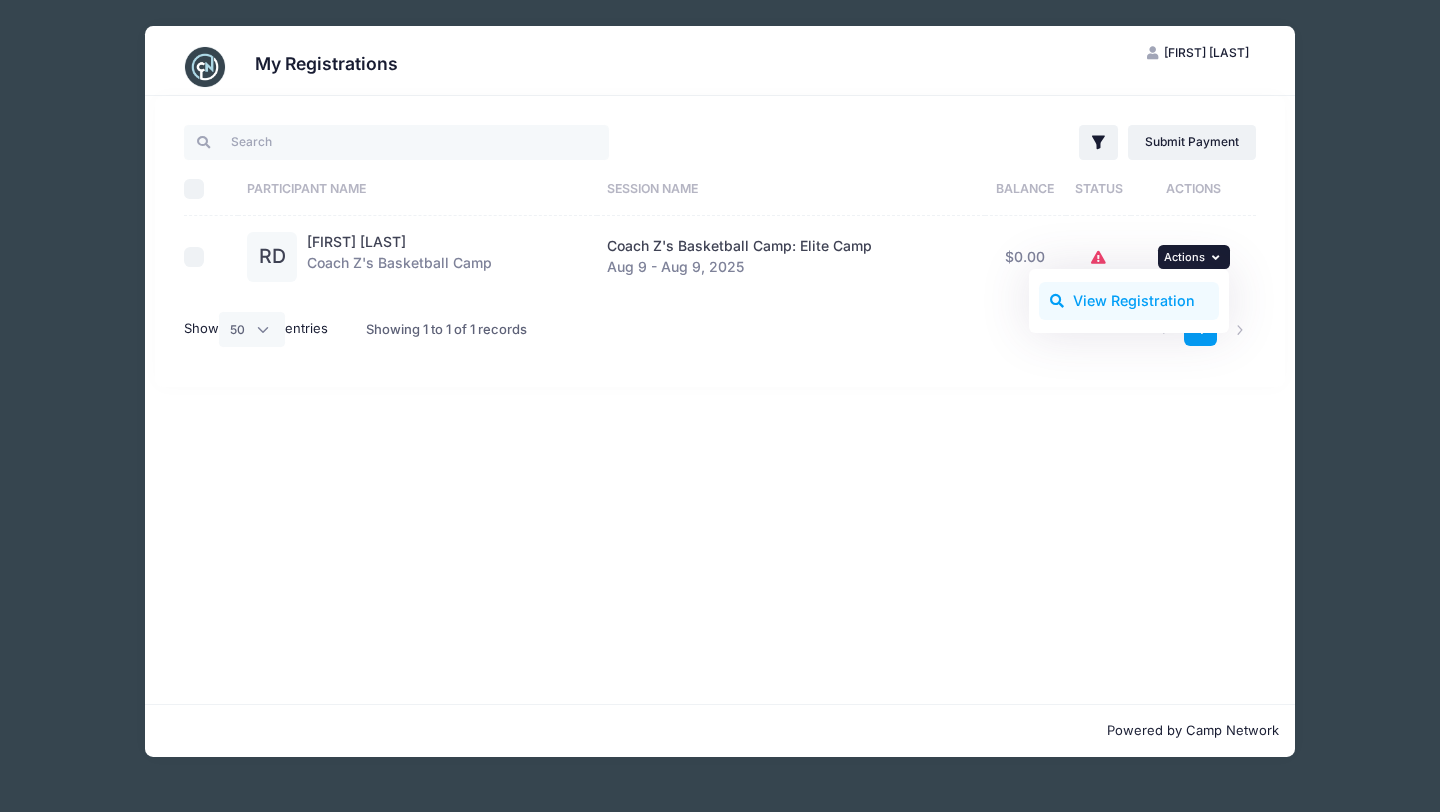 click on "View Registration" at bounding box center [1129, 301] 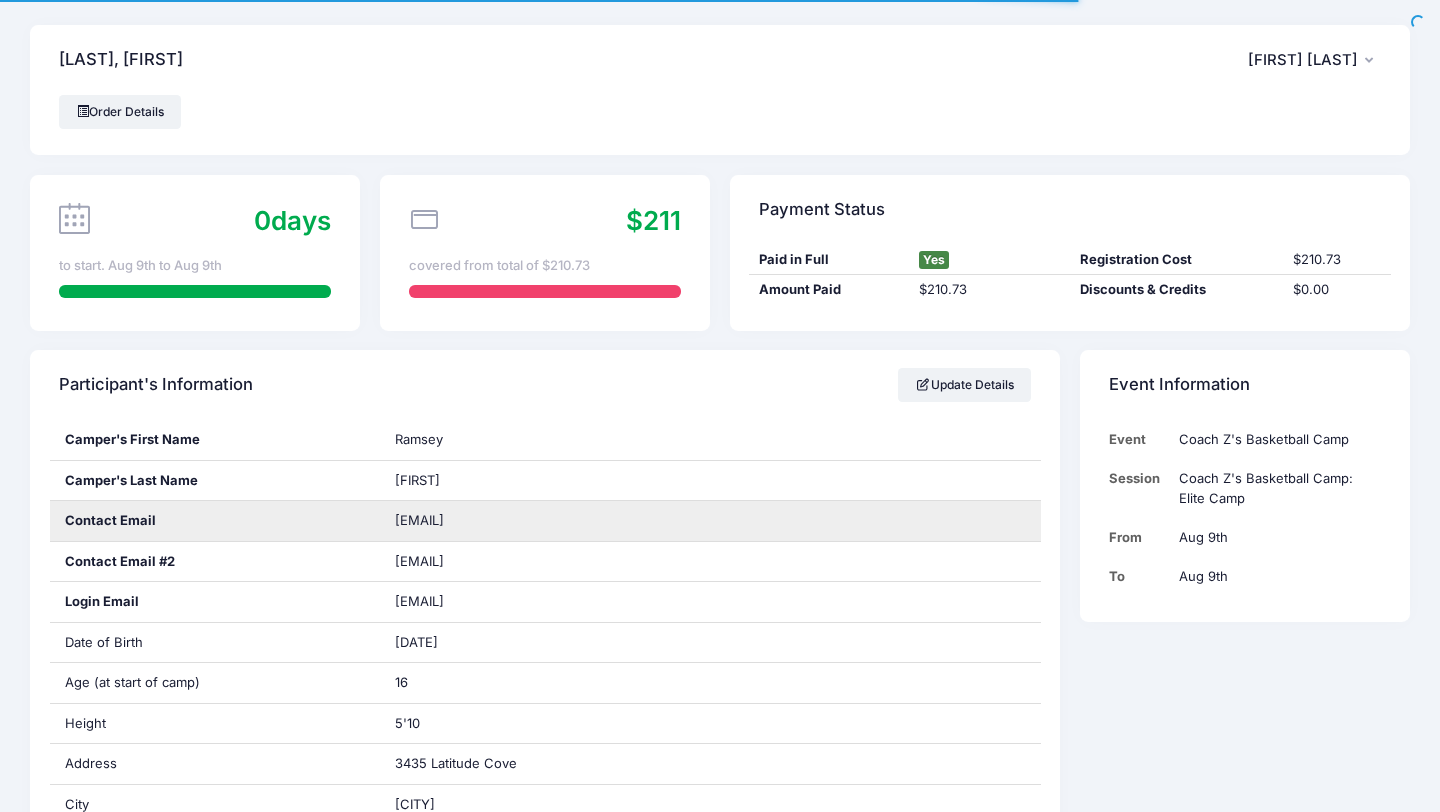 scroll, scrollTop: 138, scrollLeft: 0, axis: vertical 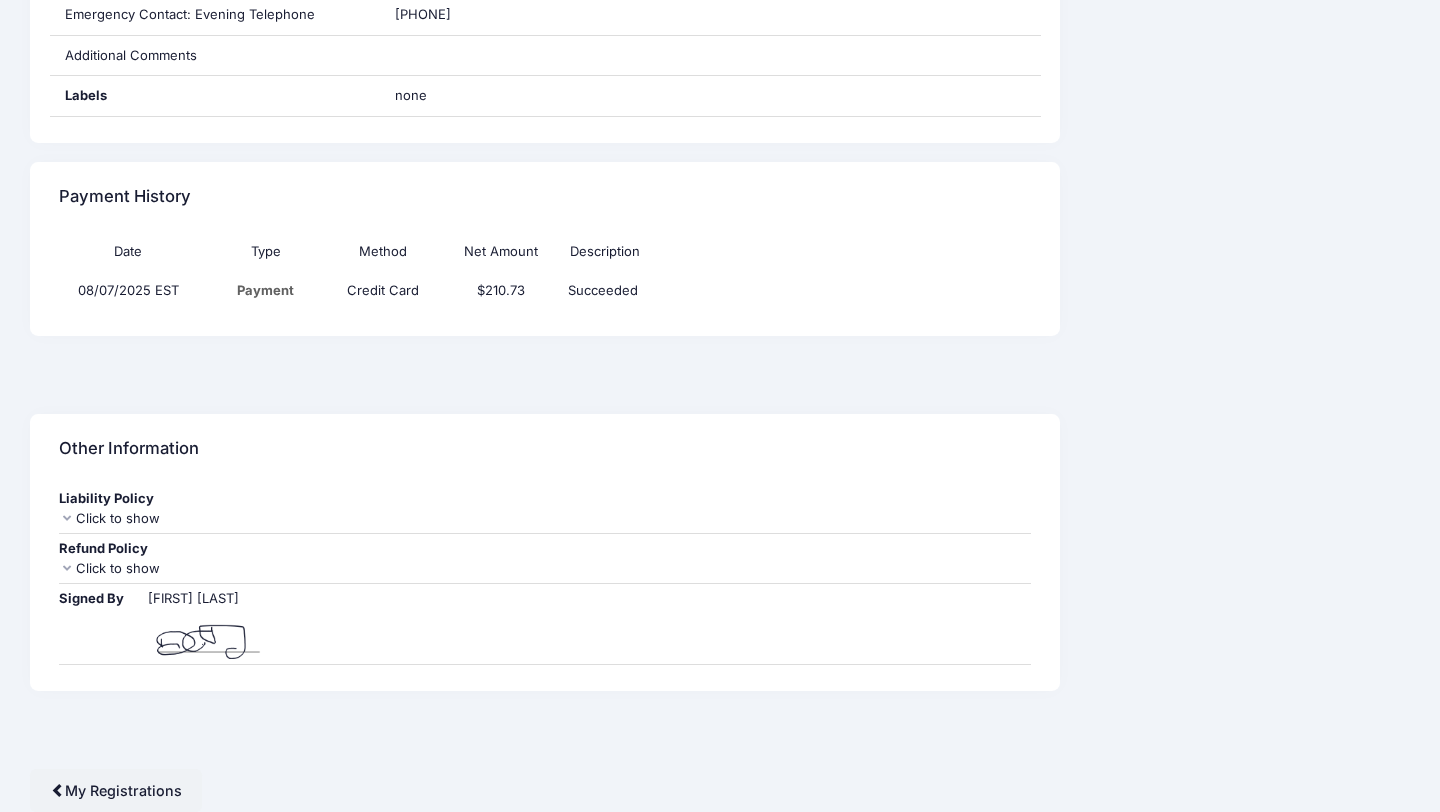 click at bounding box center [67, 568] 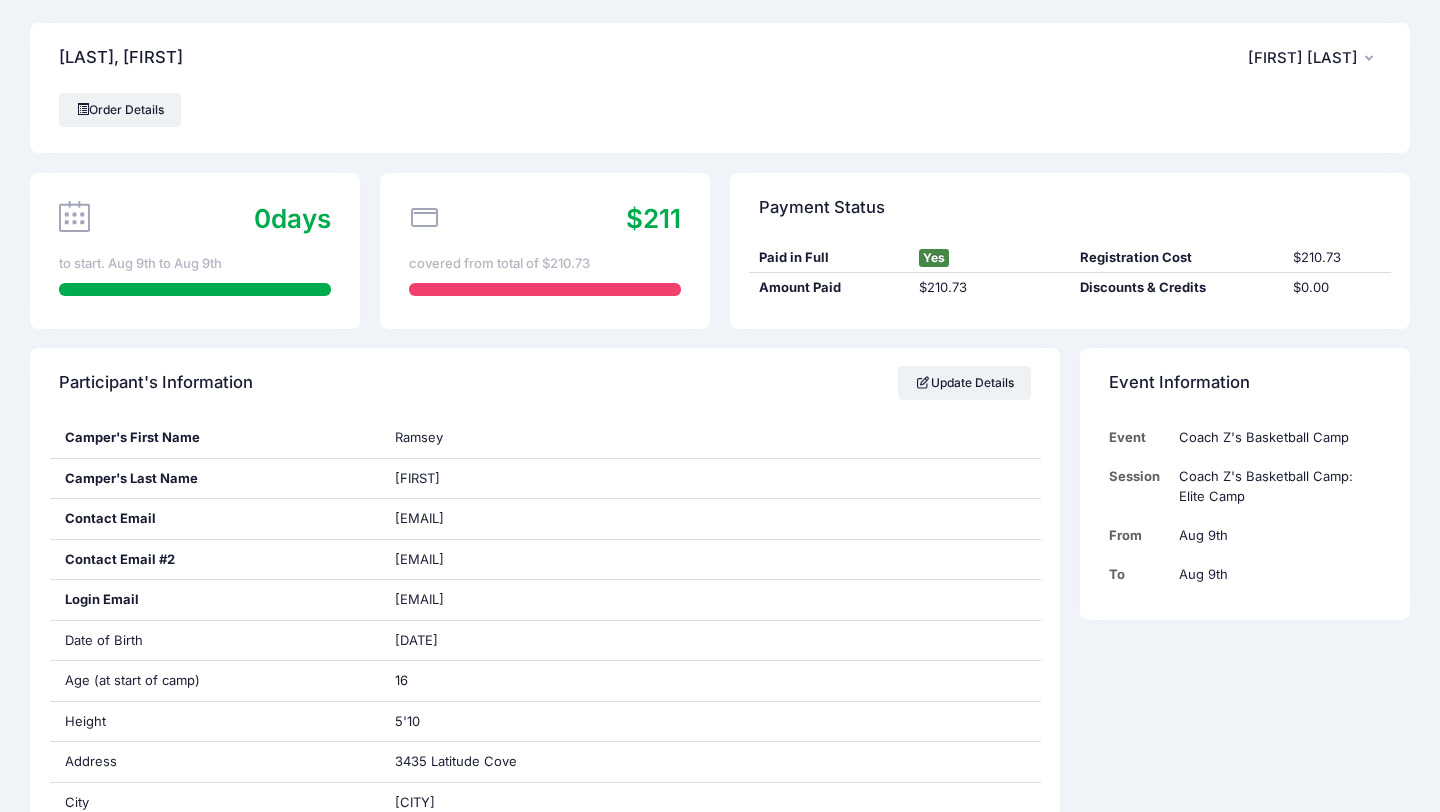 scroll, scrollTop: 0, scrollLeft: 0, axis: both 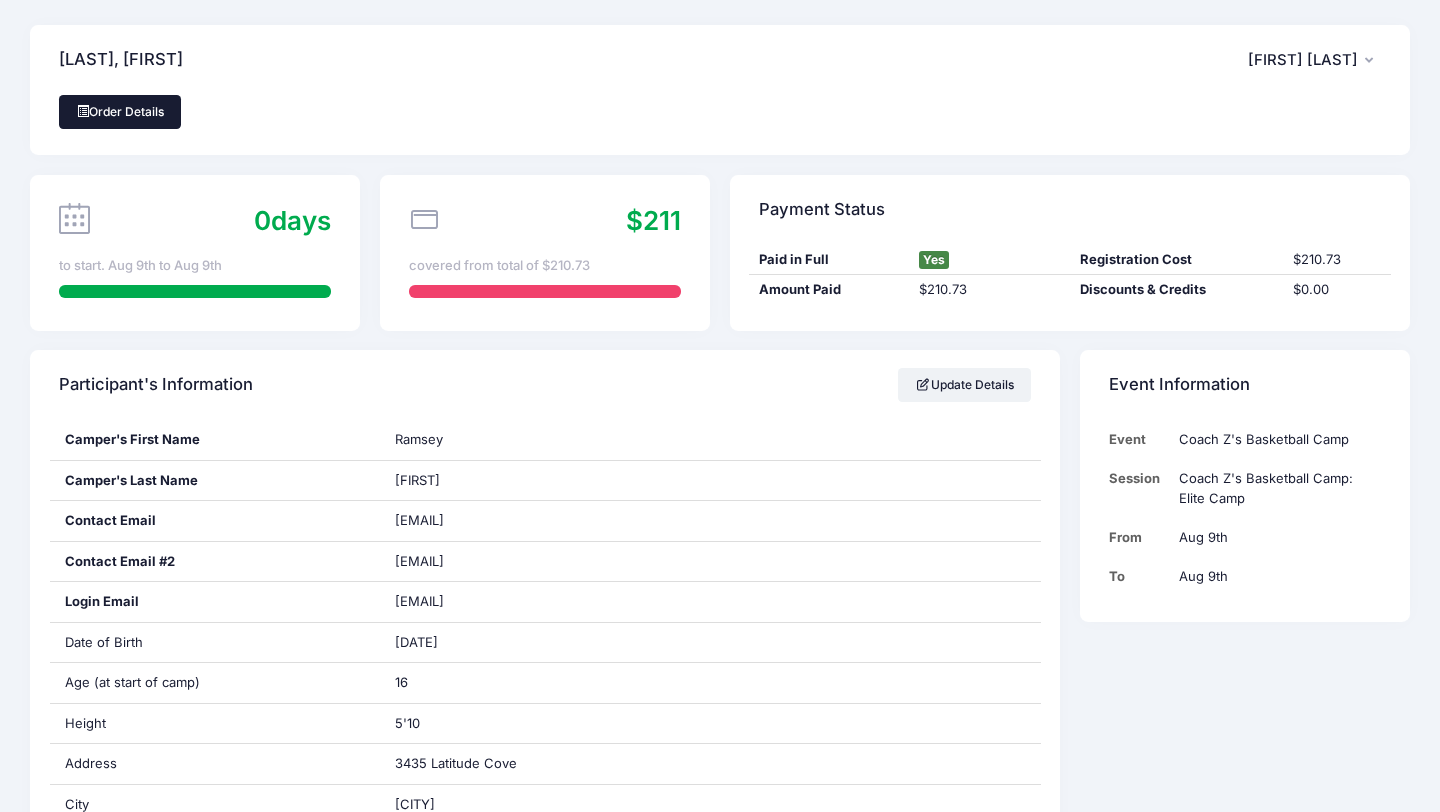 click on "Order Details" at bounding box center (120, 112) 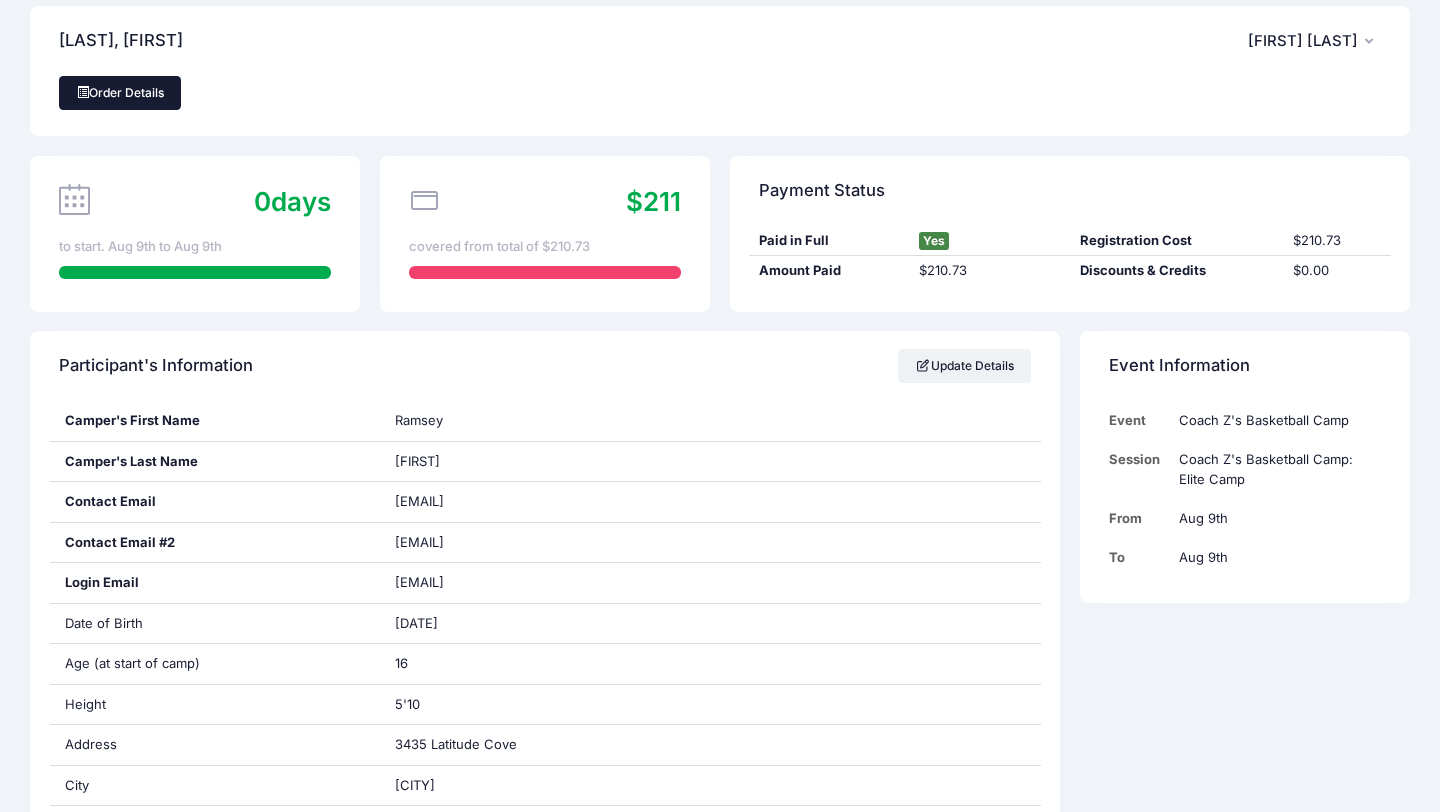scroll, scrollTop: 0, scrollLeft: 0, axis: both 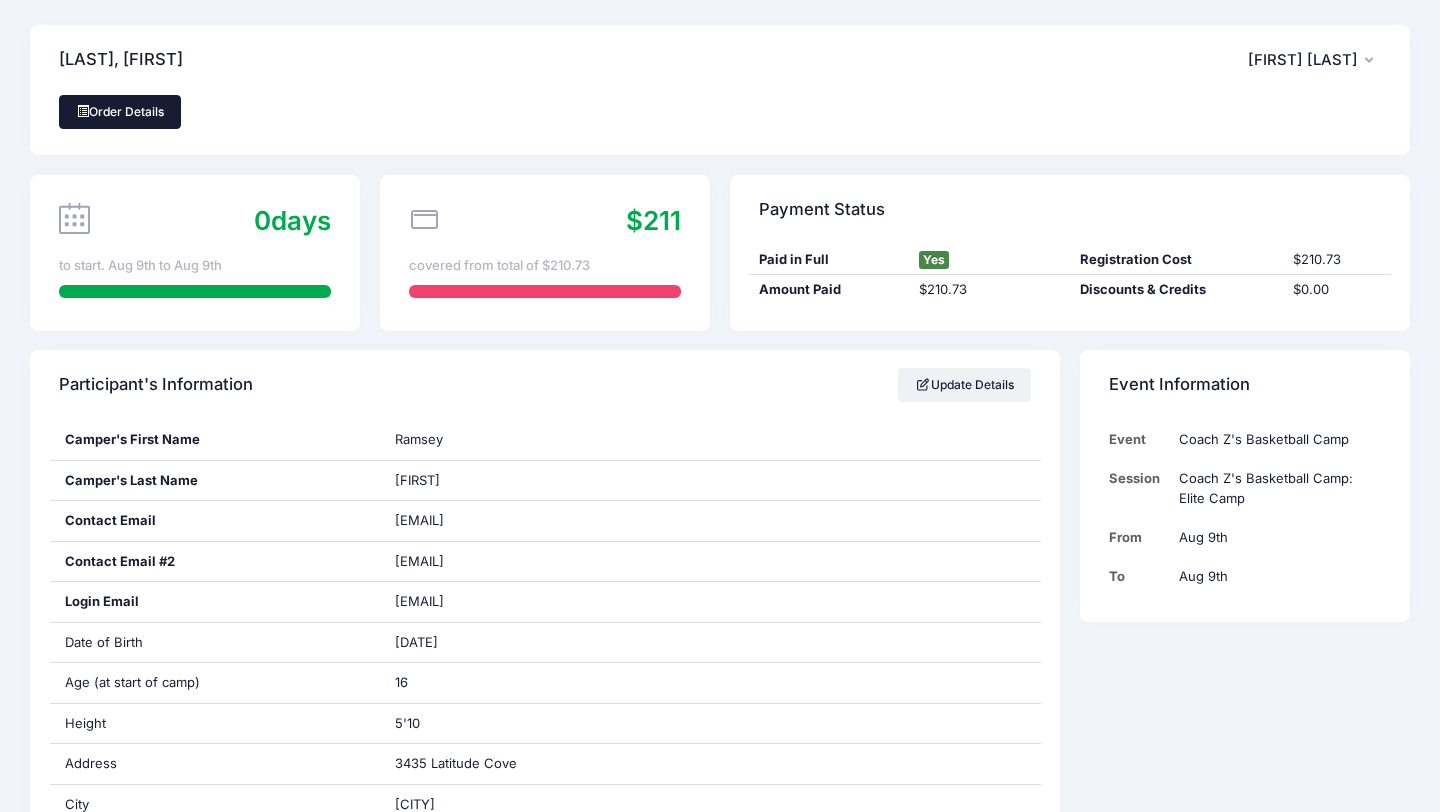 click on "Order Details" at bounding box center (120, 112) 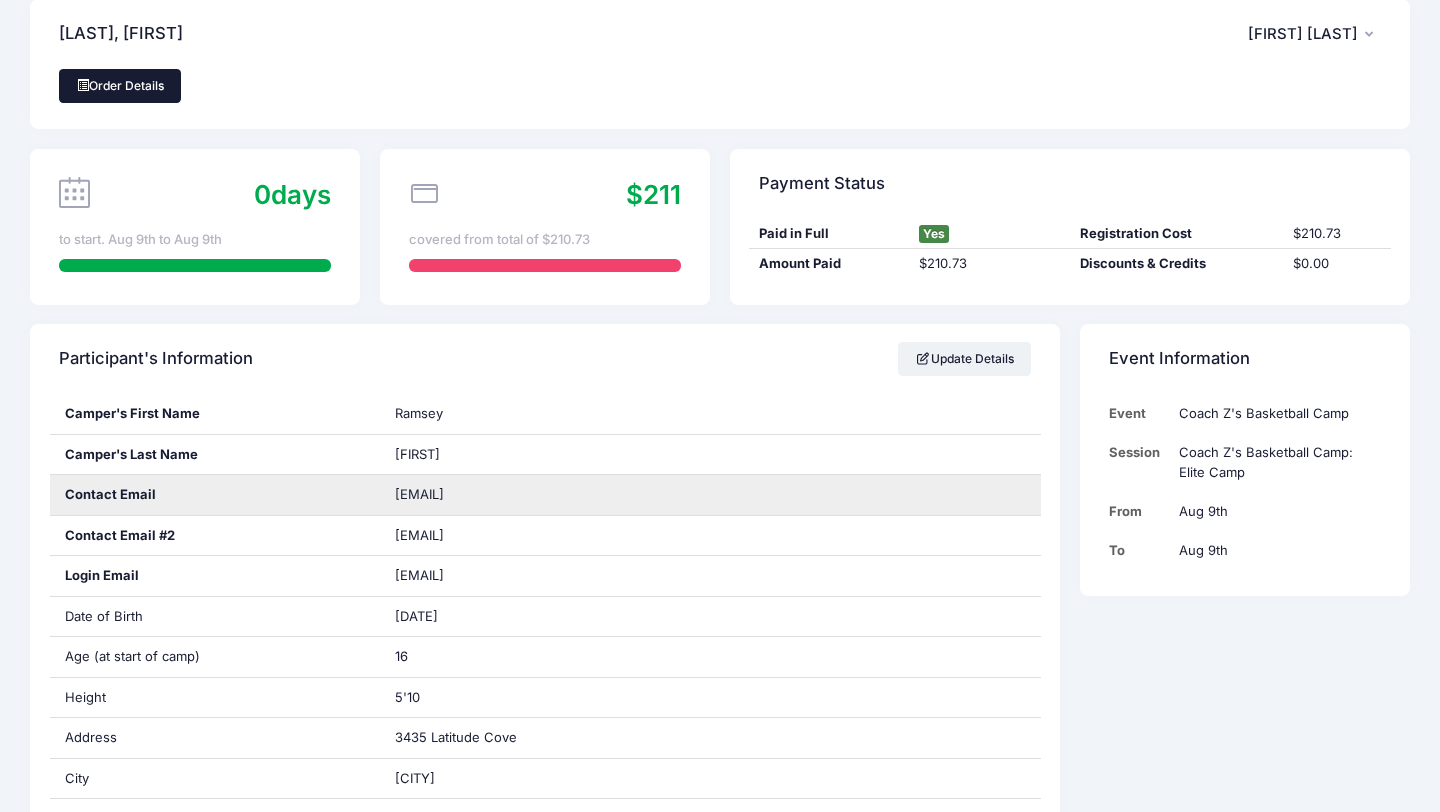 scroll, scrollTop: 0, scrollLeft: 0, axis: both 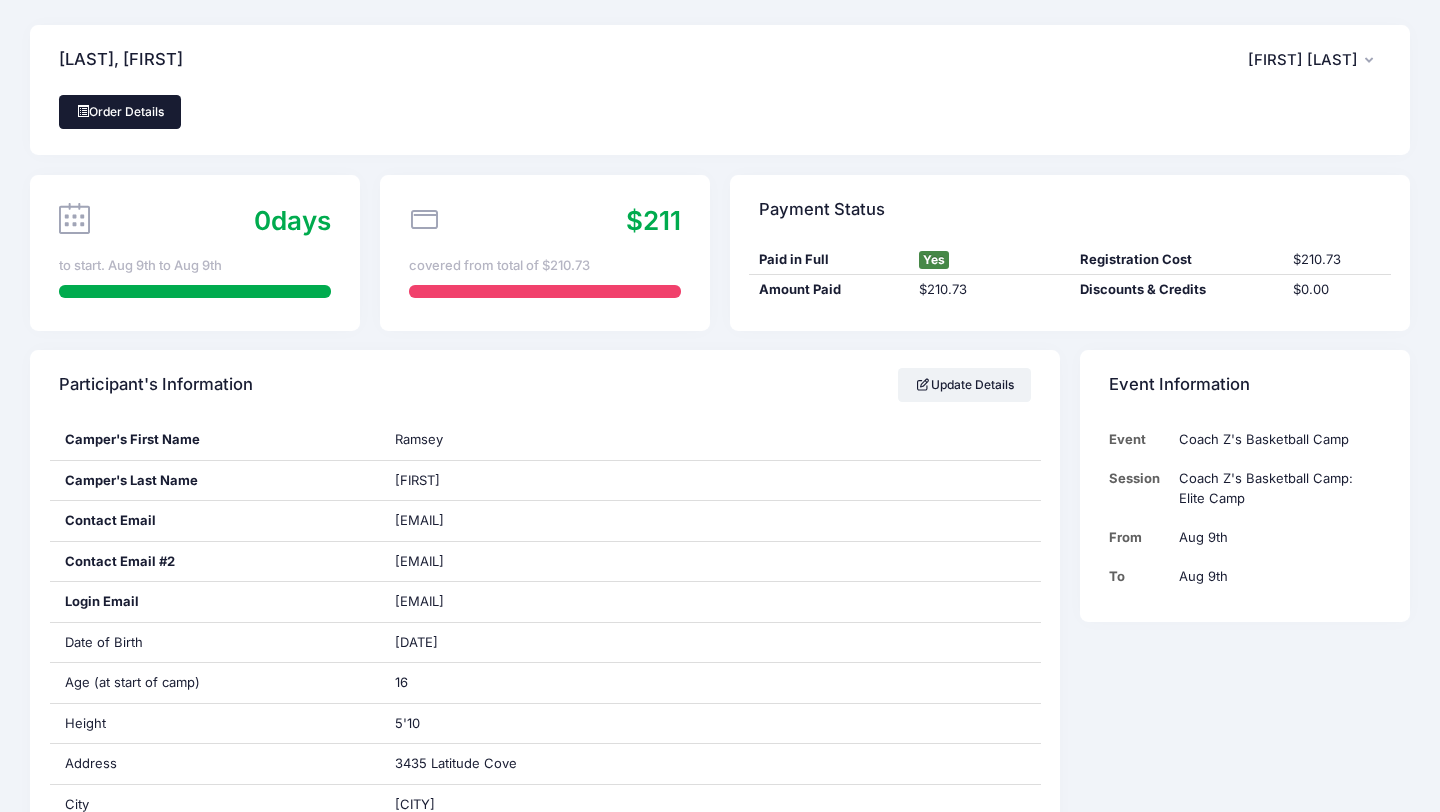 click on "Order Details" at bounding box center [120, 112] 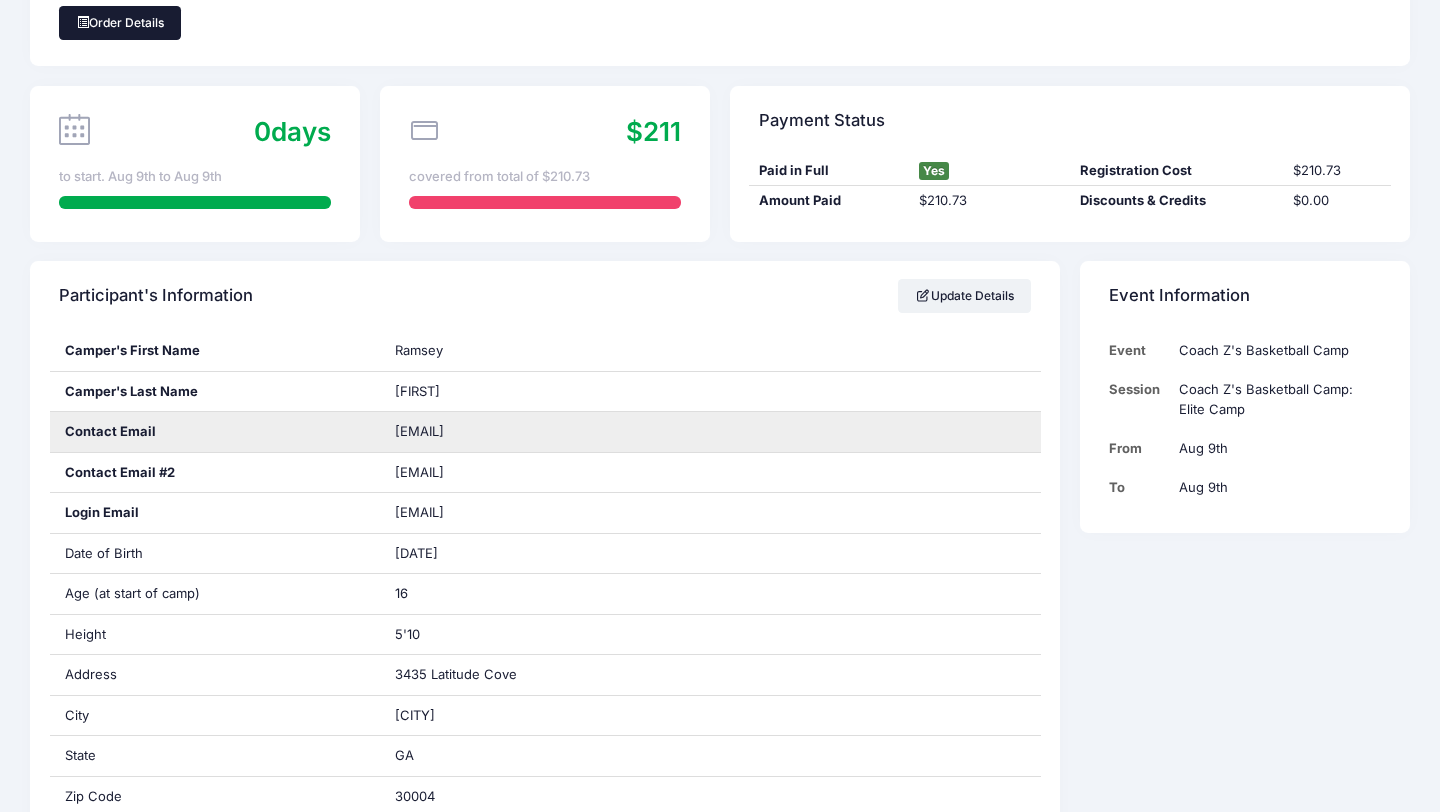 scroll, scrollTop: 0, scrollLeft: 0, axis: both 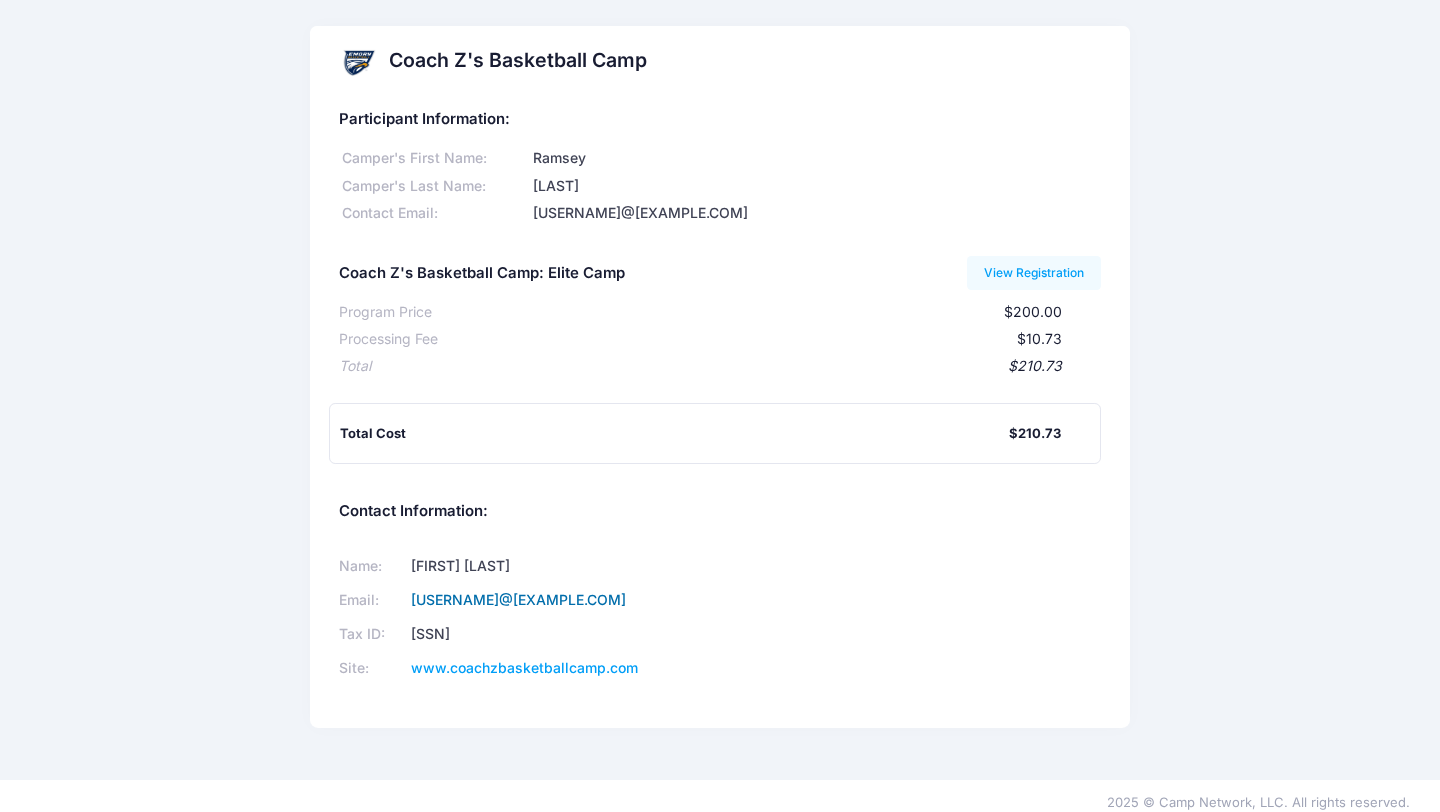 click on "[USERNAME]@[EXAMPLE.COM]" at bounding box center [518, 599] 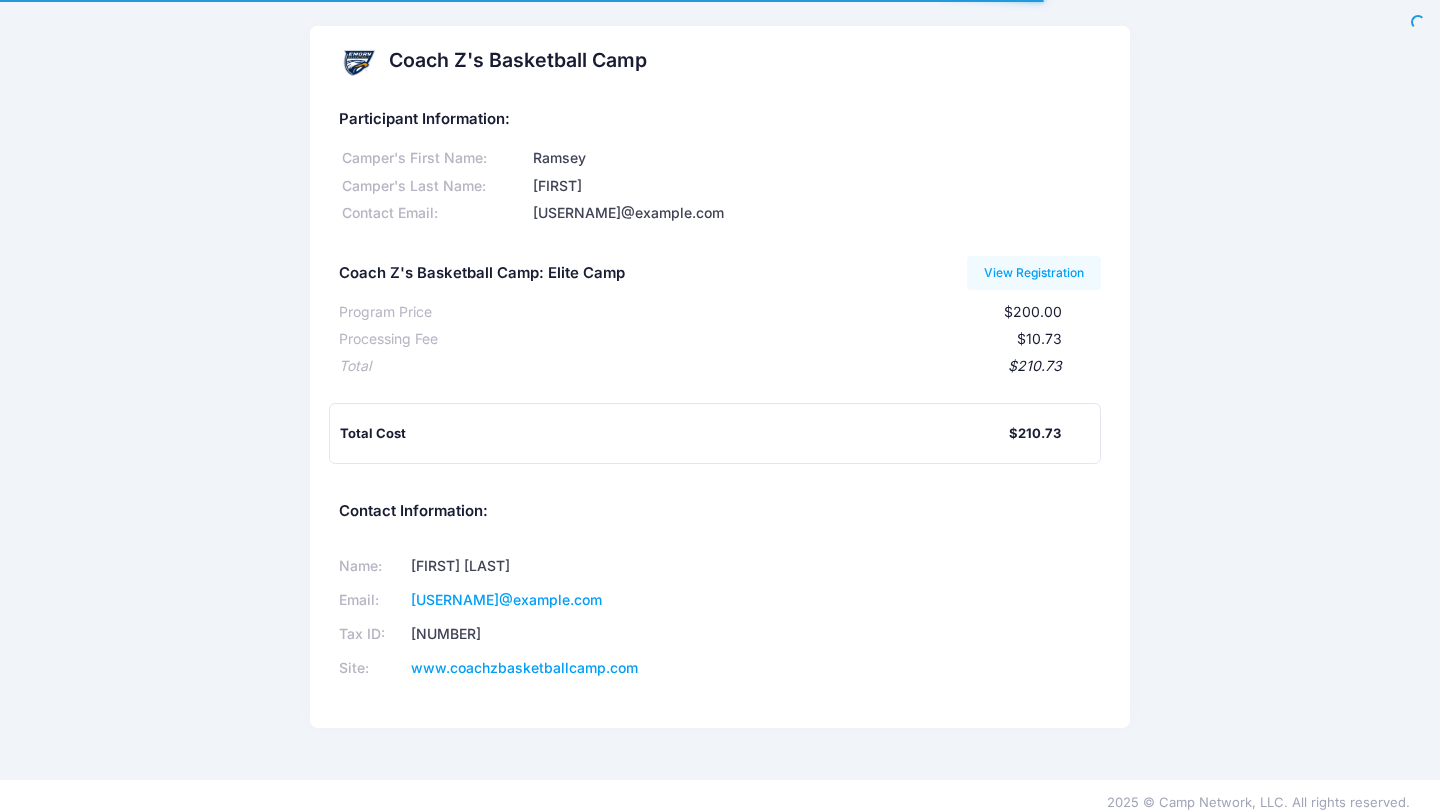 scroll, scrollTop: 0, scrollLeft: 0, axis: both 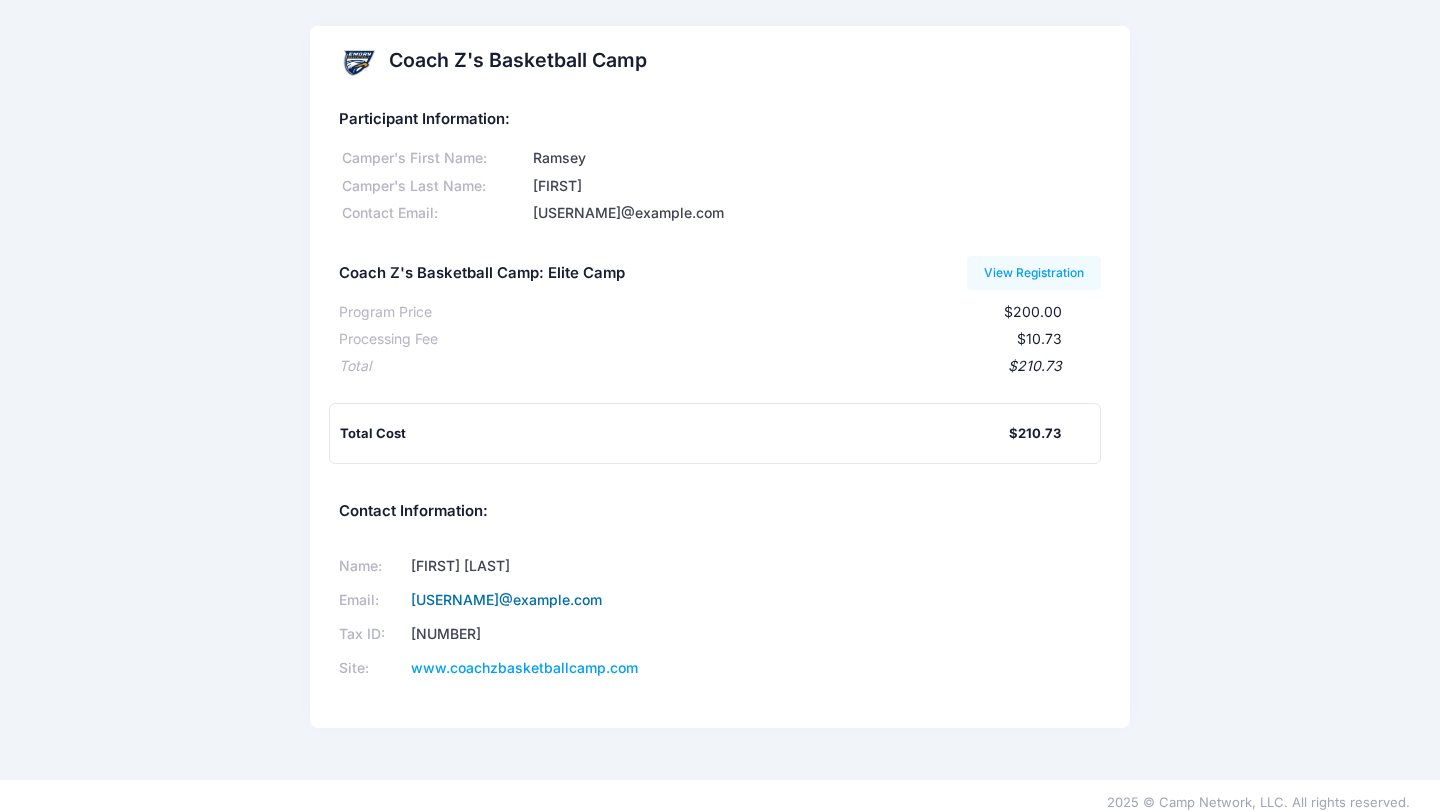 click on "[USERNAME]@[EXAMPLE.COM]" at bounding box center (506, 599) 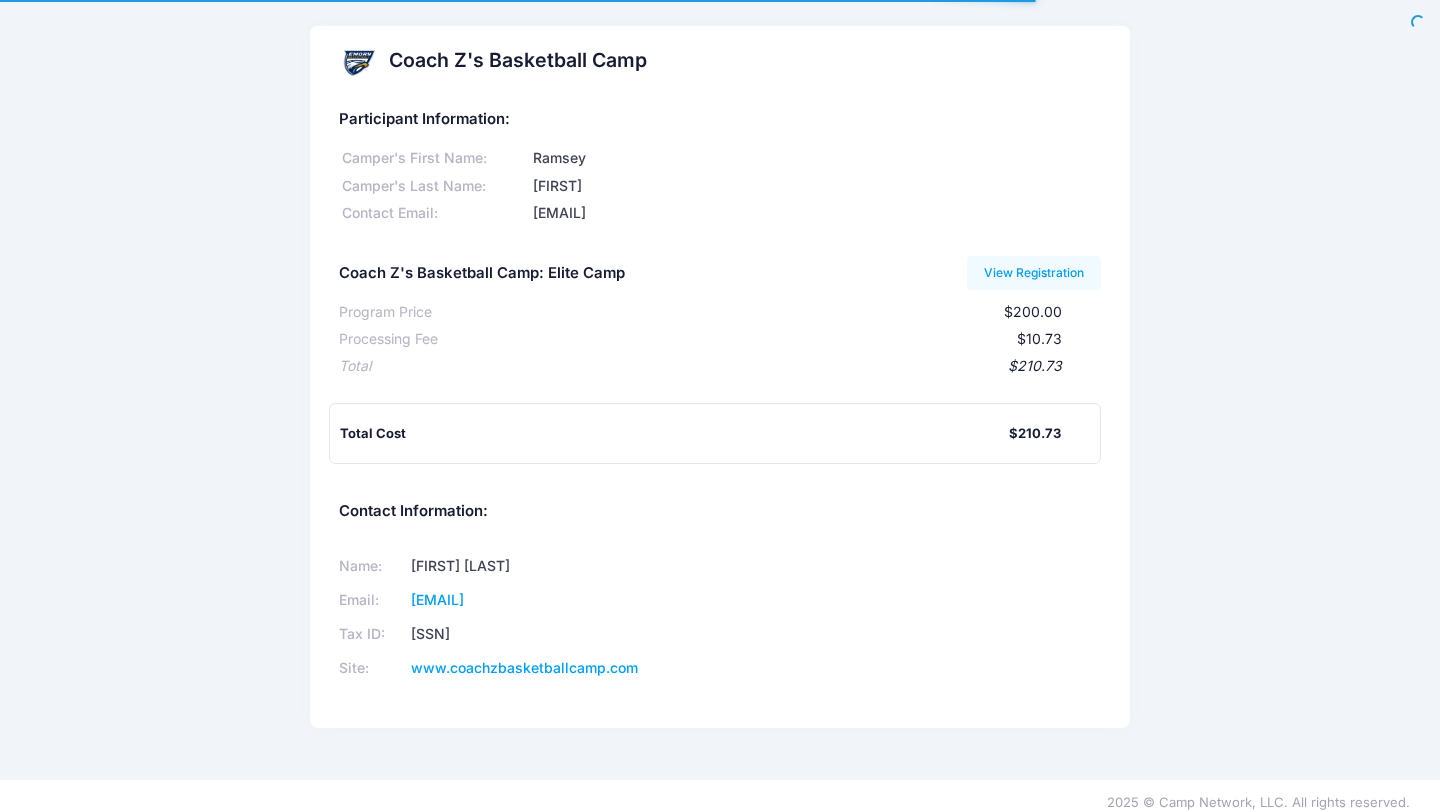 scroll, scrollTop: 0, scrollLeft: 0, axis: both 